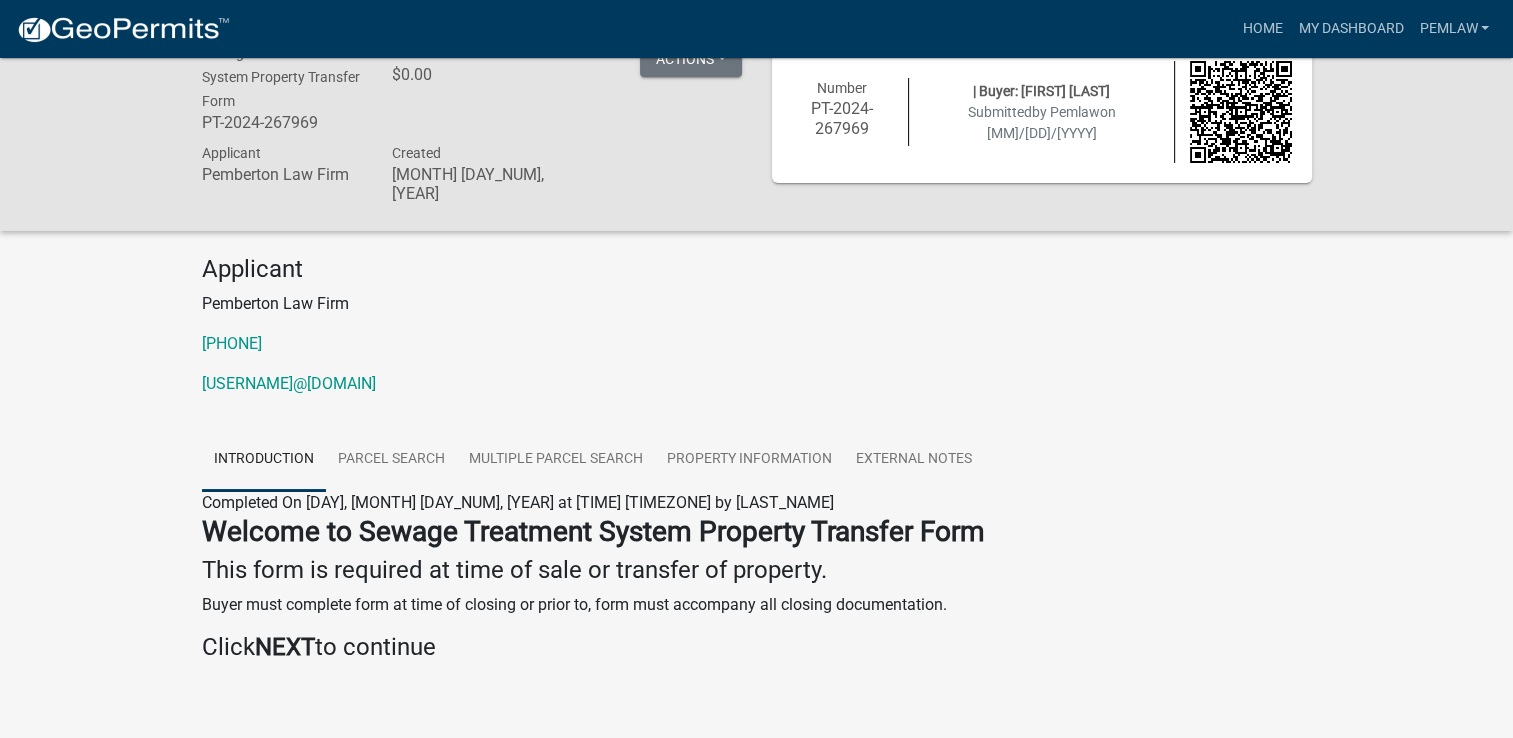 scroll, scrollTop: 58, scrollLeft: 0, axis: vertical 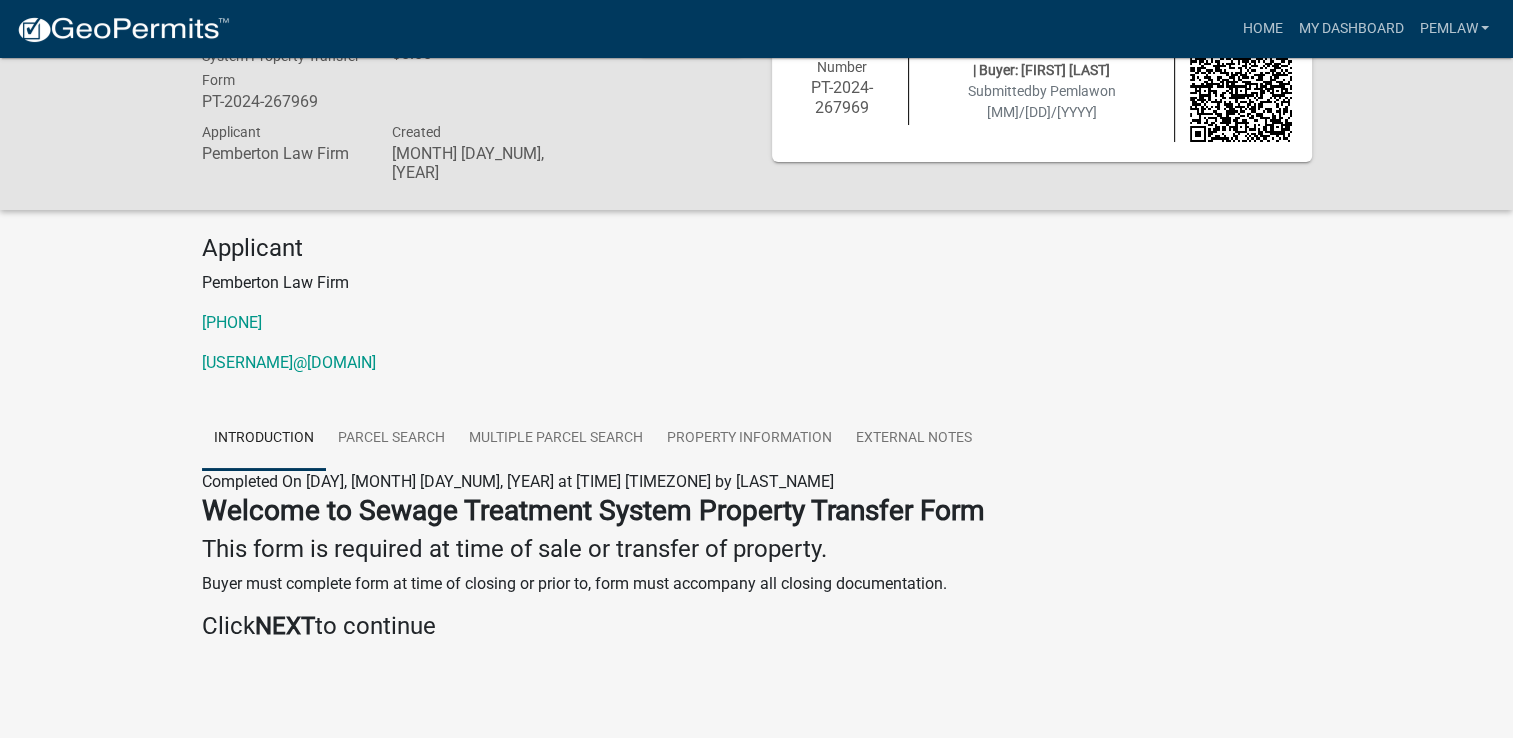 click 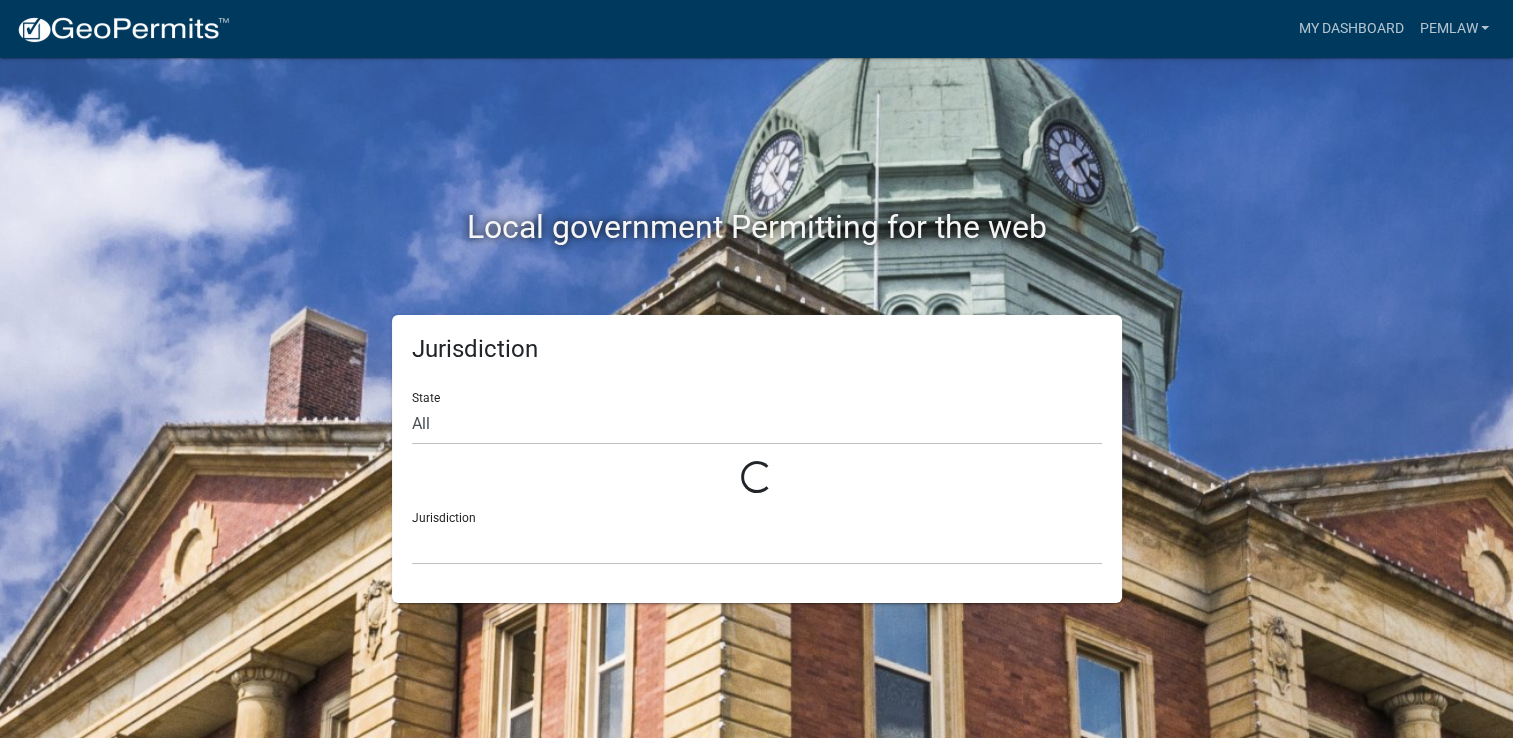 scroll, scrollTop: 0, scrollLeft: 0, axis: both 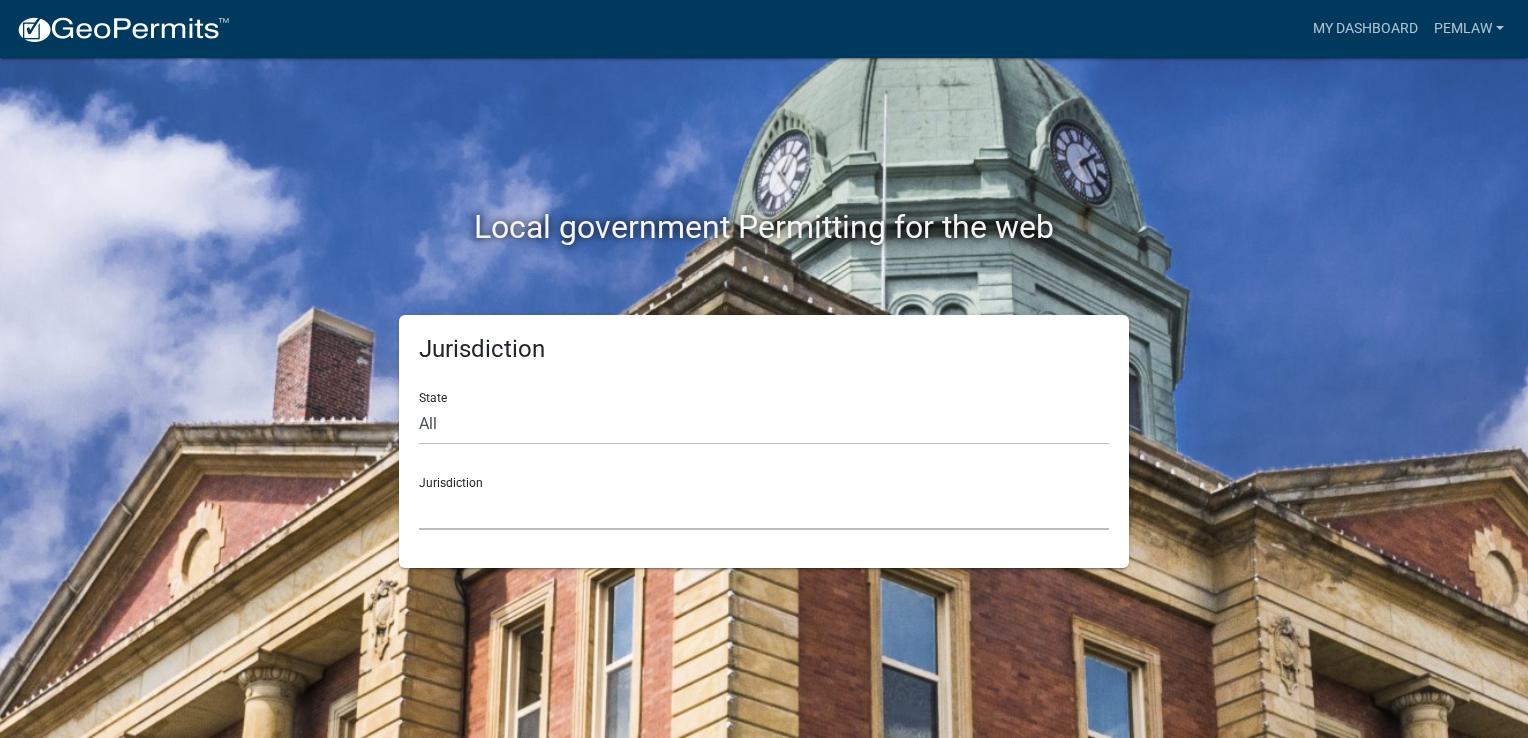 click on "Custer County, Colorado   City of Bainbridge, Georgia   Cook County, Georgia   Crawford County, Georgia   Gilmer County, Georgia   Haralson County, Georgia   Jasper County, Georgia   Madison County, Georgia   Putnam County, Georgia   Talbot County, Georgia   Troup County, Georgia   City of Charlestown, Indiana   City of Jeffersonville, Indiana   City of Logansport, Indiana   Decatur County, Indiana   Grant County, Indiana   Howard County, Indiana   Huntington County, Indiana   Jasper County, Indiana   Kosciusko County, Indiana   La Porte County, Indiana   Miami County, Indiana   Montgomery County, Indiana   Morgan County, Indiana   Newton County, Indiana   Porter County, Indiana   River Ridge Development Authority, Indiana   Tippecanoe County, Indiana   Vigo County, Indiana   Wells County, Indiana   Whitley County, Indiana   Boone County, Iowa   Butler County, Iowa   Cerro Gordo County, Iowa   City of Harlan, Iowa   City of Indianola, Iowa   City of Newton, Iowa   Clayton County, Iowa   Grundy County, Iowa" 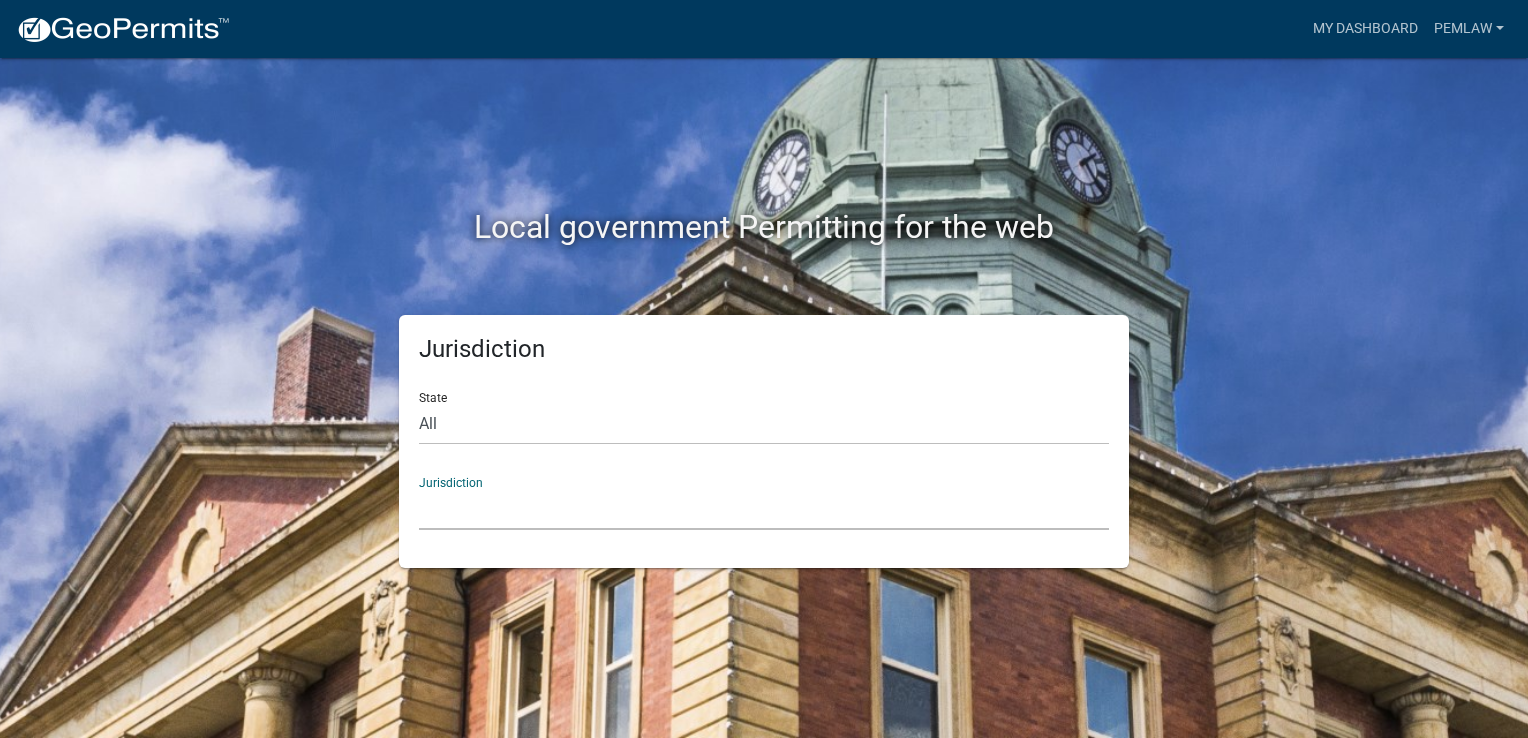click on "Custer County, Colorado   City of Bainbridge, Georgia   Cook County, Georgia   Crawford County, Georgia   Gilmer County, Georgia   Haralson County, Georgia   Jasper County, Georgia   Madison County, Georgia   Putnam County, Georgia   Talbot County, Georgia   Troup County, Georgia   City of Charlestown, Indiana   City of Jeffersonville, Indiana   City of Logansport, Indiana   Decatur County, Indiana   Grant County, Indiana   Howard County, Indiana   Huntington County, Indiana   Jasper County, Indiana   Kosciusko County, Indiana   La Porte County, Indiana   Miami County, Indiana   Montgomery County, Indiana   Morgan County, Indiana   Newton County, Indiana   Porter County, Indiana   River Ridge Development Authority, Indiana   Tippecanoe County, Indiana   Vigo County, Indiana   Wells County, Indiana   Whitley County, Indiana   Boone County, Iowa   Butler County, Iowa   Cerro Gordo County, Iowa   City of Harlan, Iowa   City of Indianola, Iowa   City of Newton, Iowa   Clayton County, Iowa   Grundy County, Iowa" 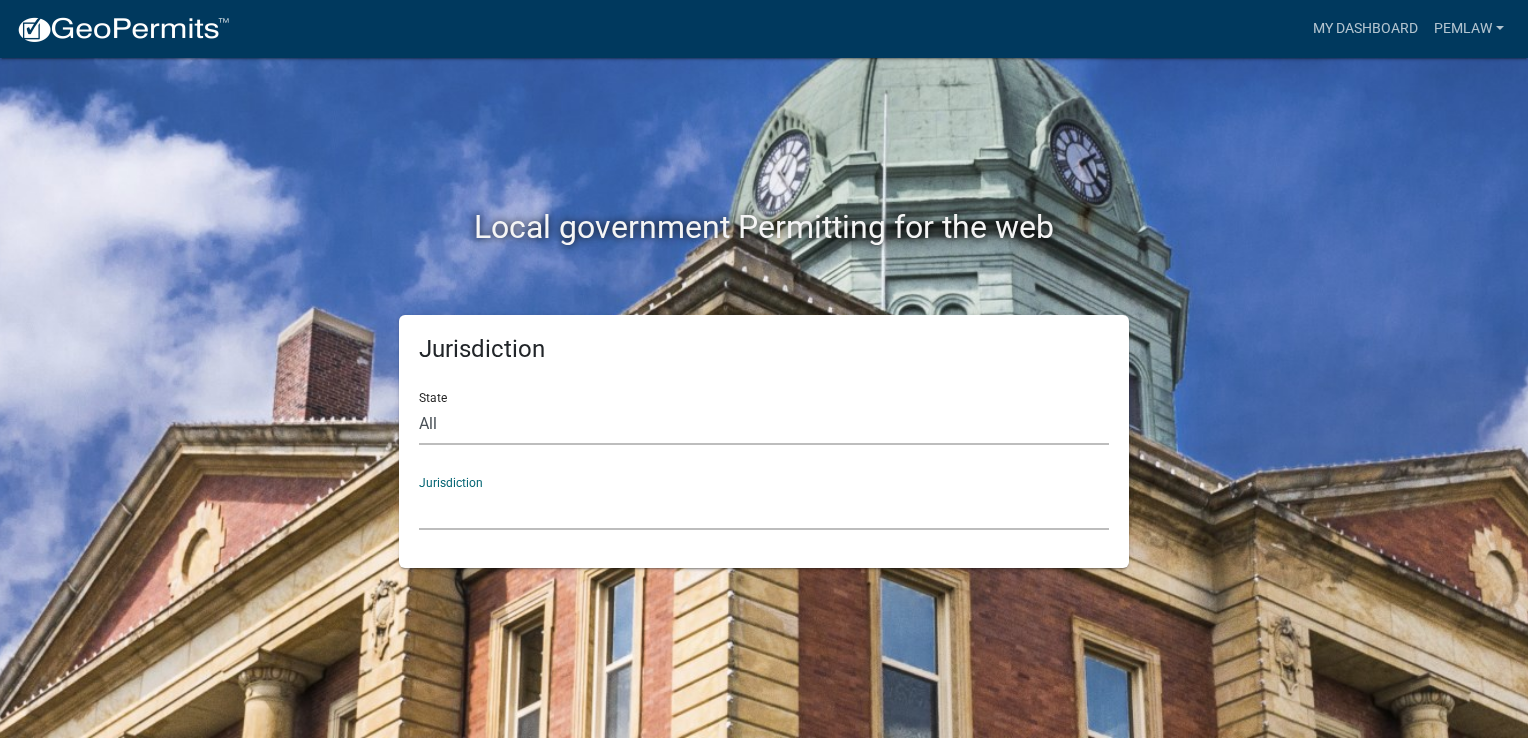 click on "All  Colorado   Georgia   Indiana   Iowa   Kansas   Minnesota   Ohio   South Carolina   Wisconsin" 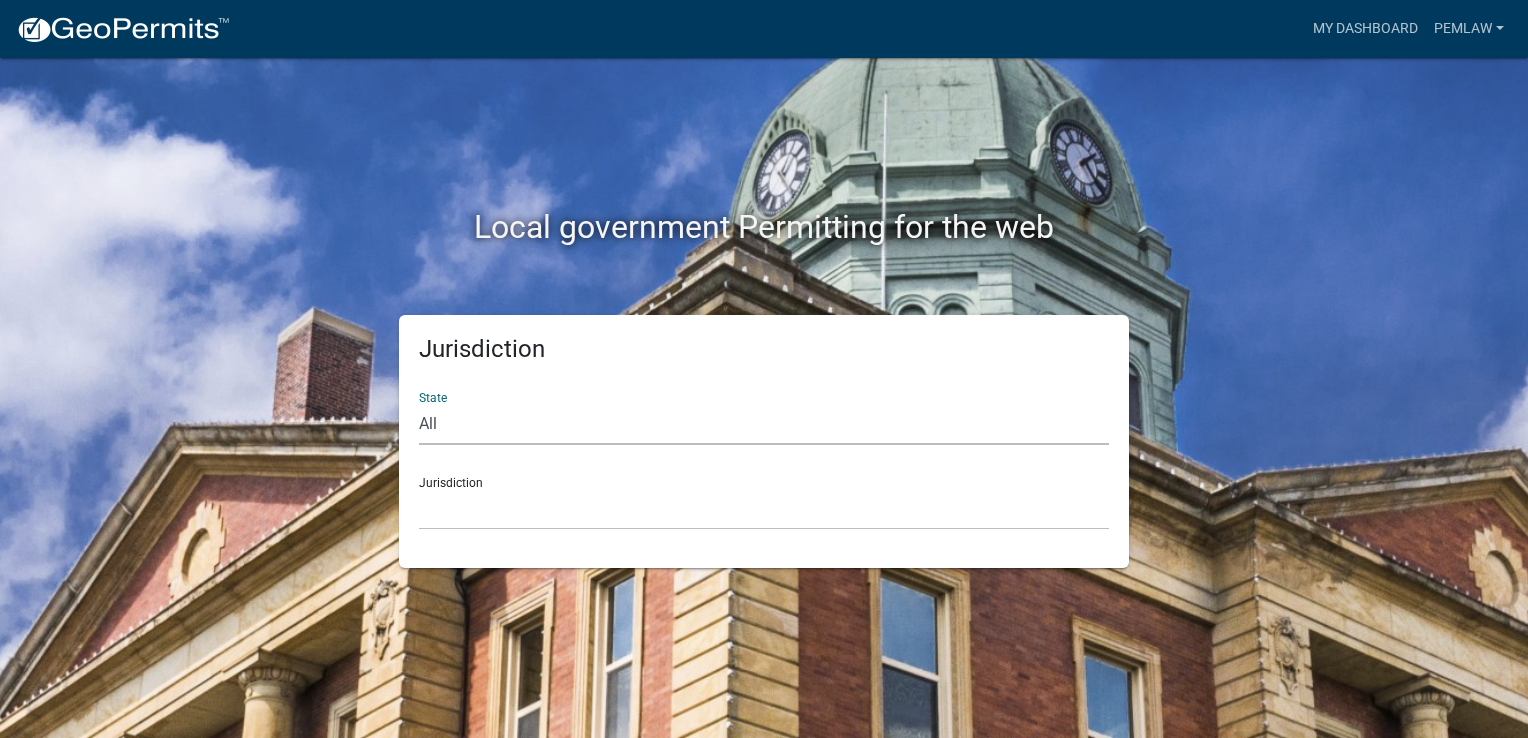 select on "Minnesota" 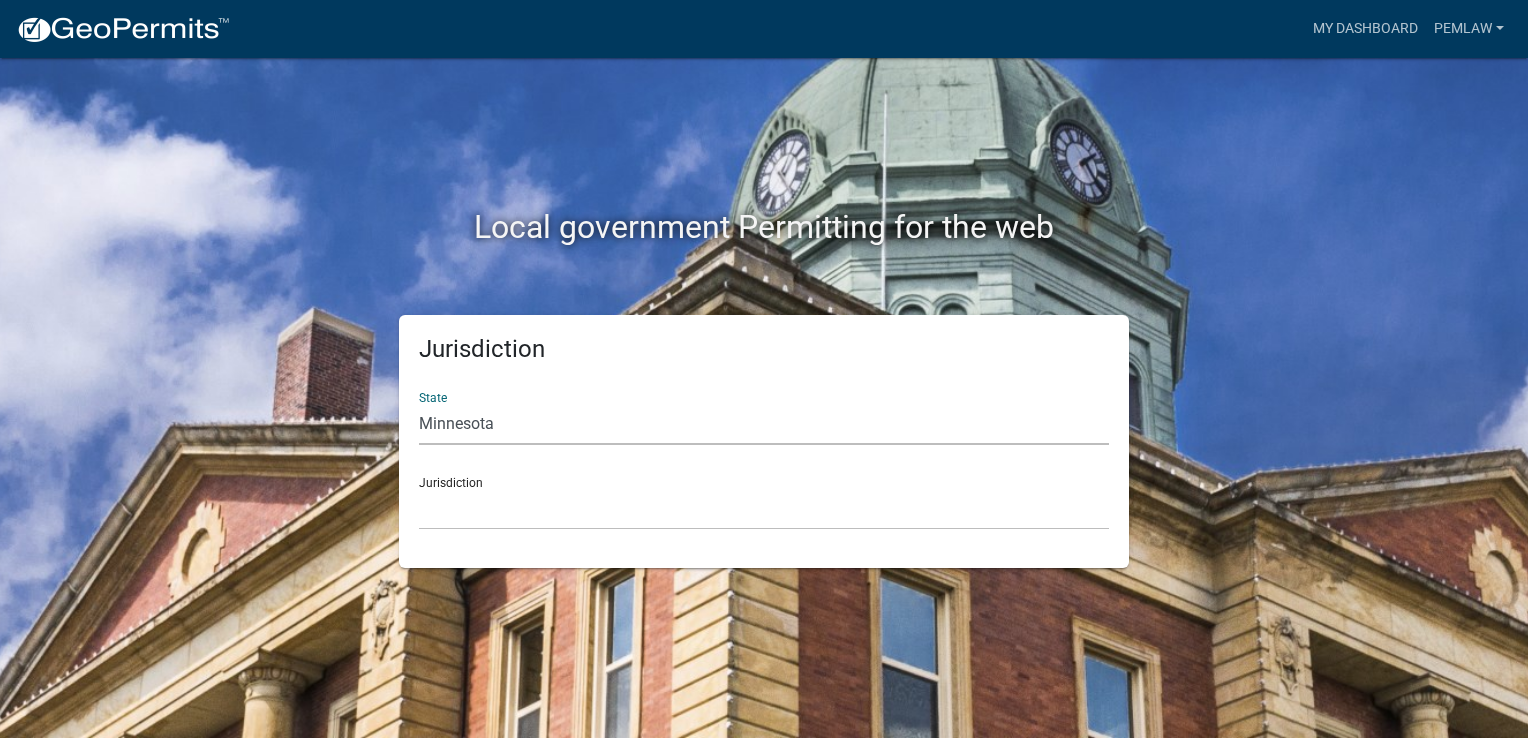 click on "All  Colorado   Georgia   Indiana   Iowa   Kansas   Minnesota   Ohio   South Carolina   Wisconsin" 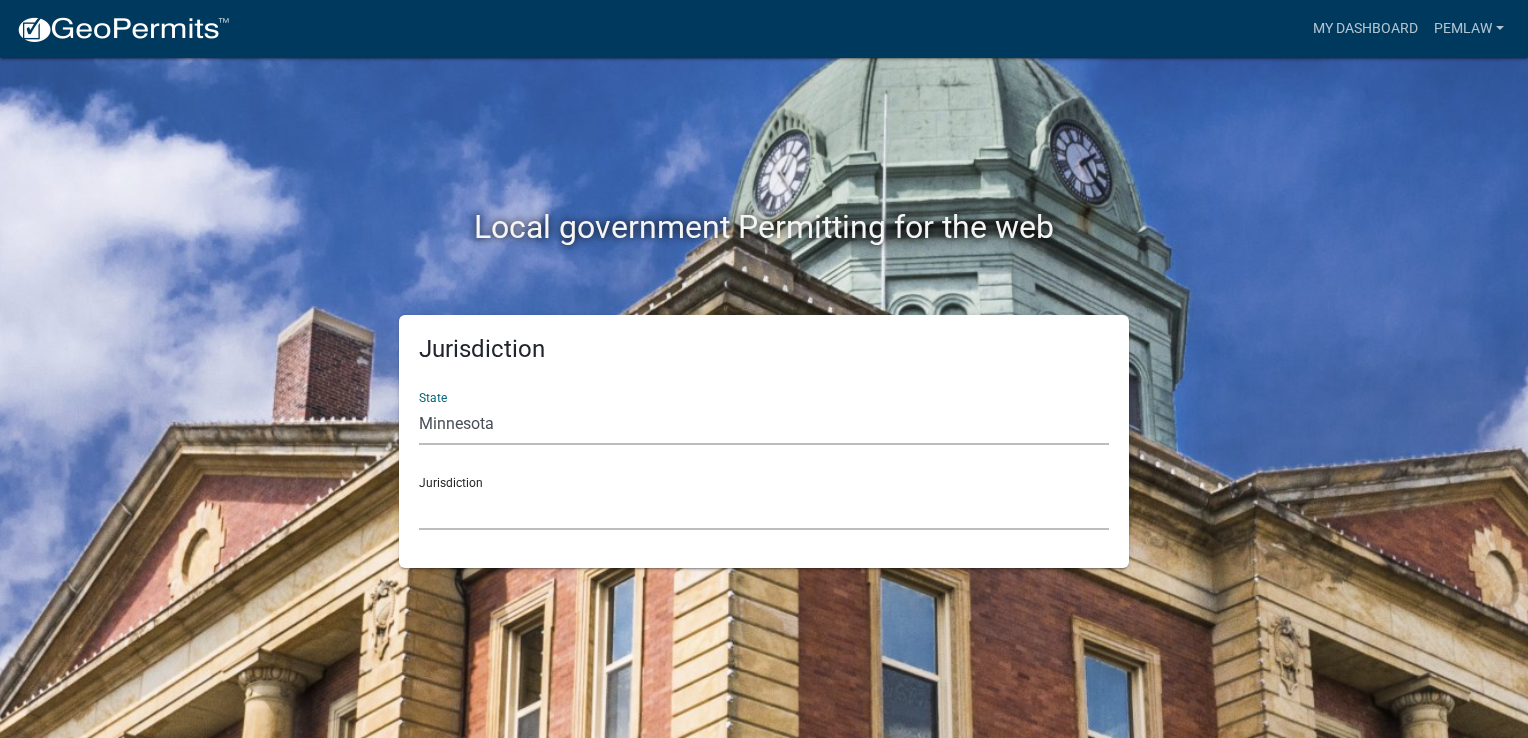 click on "Becker County, Minnesota Benton County, Minnesota Carlton County, Minnesota City of La Crescent, Minnesota City of Luverne, Minnesota City of New Ulm, Minnesota Freeborn County, Minnesota Houston County, Minnesota Isanti County, Minnesota Le Sueur County, Minnesota Mower County, Minnesota Murray County, Minnesota Otter Tail County, Minnesota Pine County, Minnesota Rice County, Minnesota Wabasha County, Minnesota Waseca County, Minnesota" 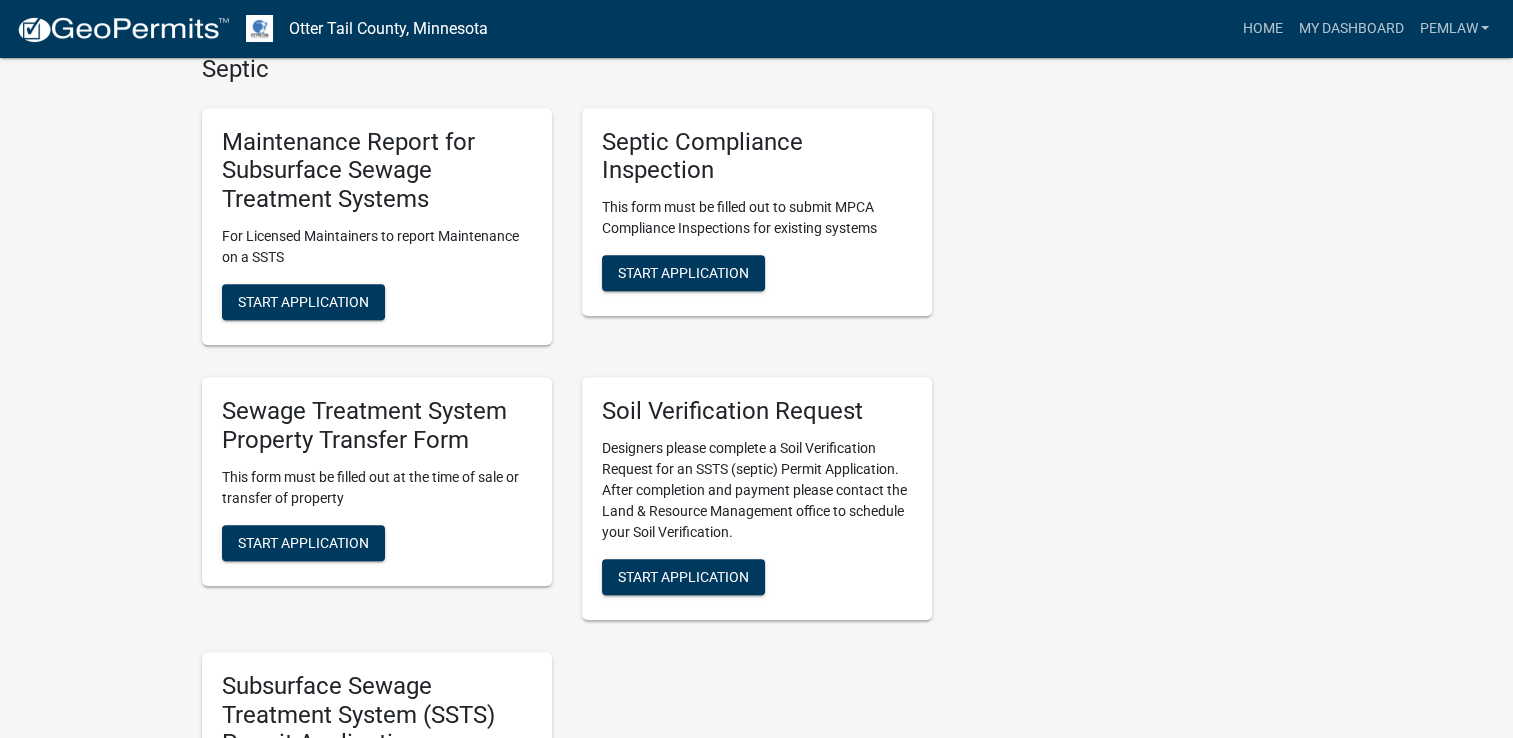 scroll, scrollTop: 900, scrollLeft: 0, axis: vertical 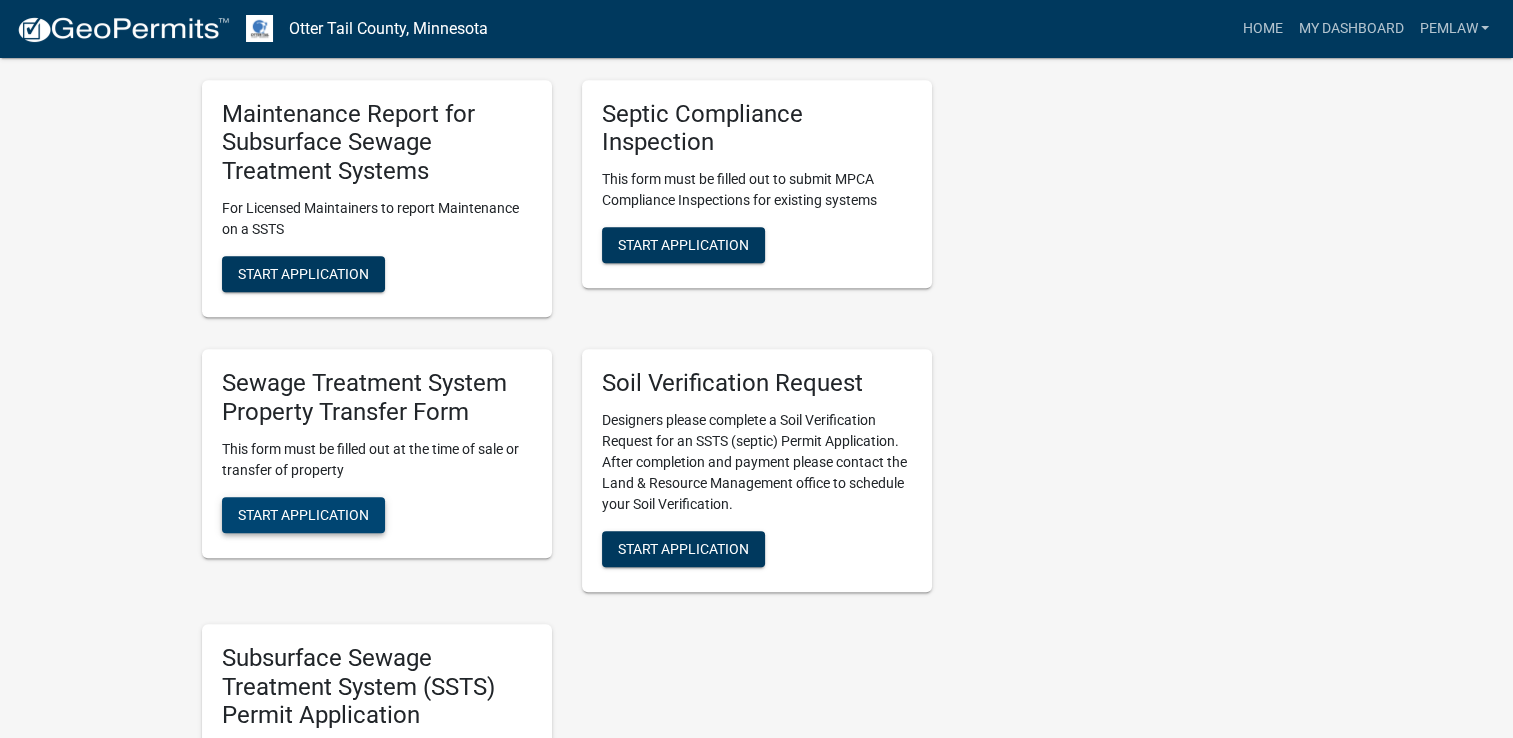 click on "Start Application" at bounding box center [303, 514] 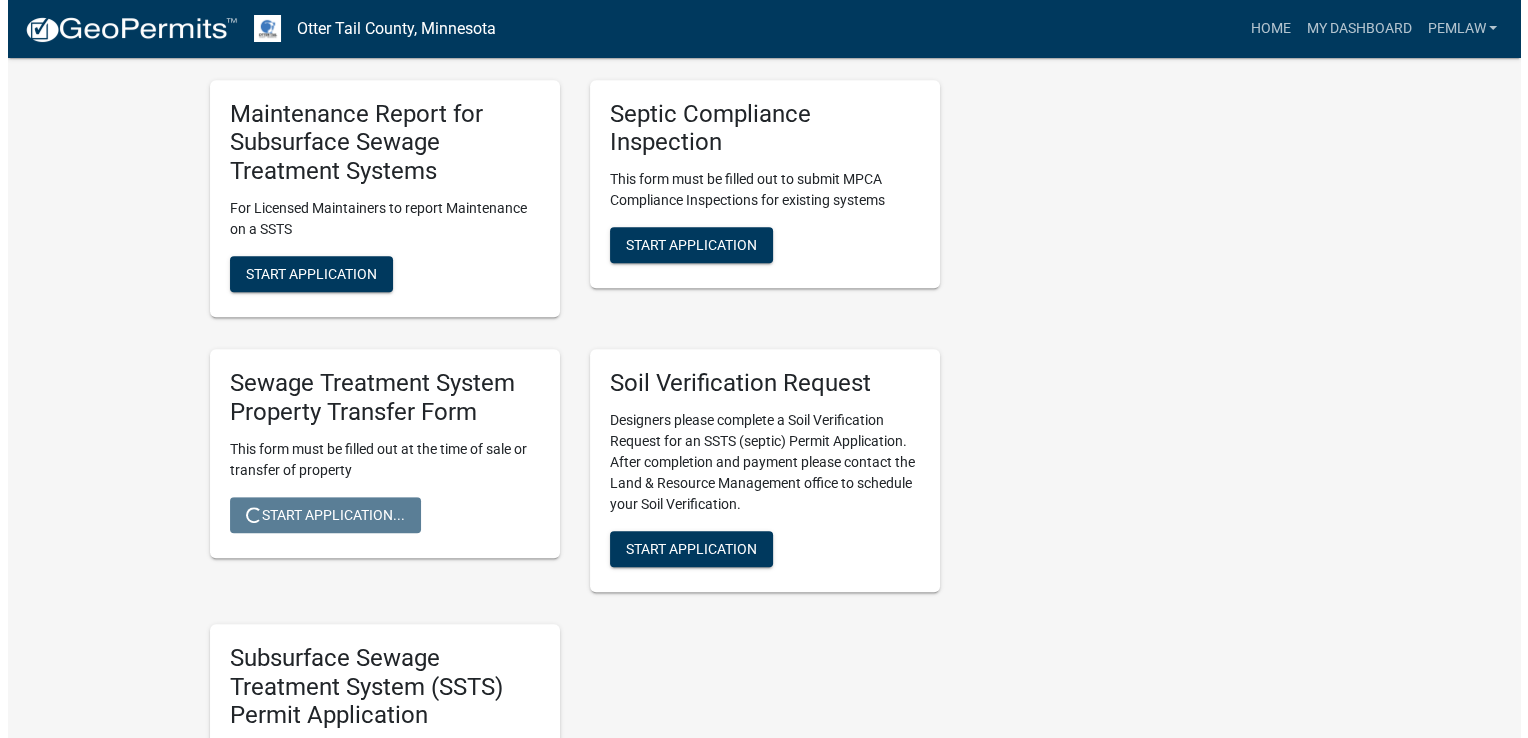 scroll, scrollTop: 0, scrollLeft: 0, axis: both 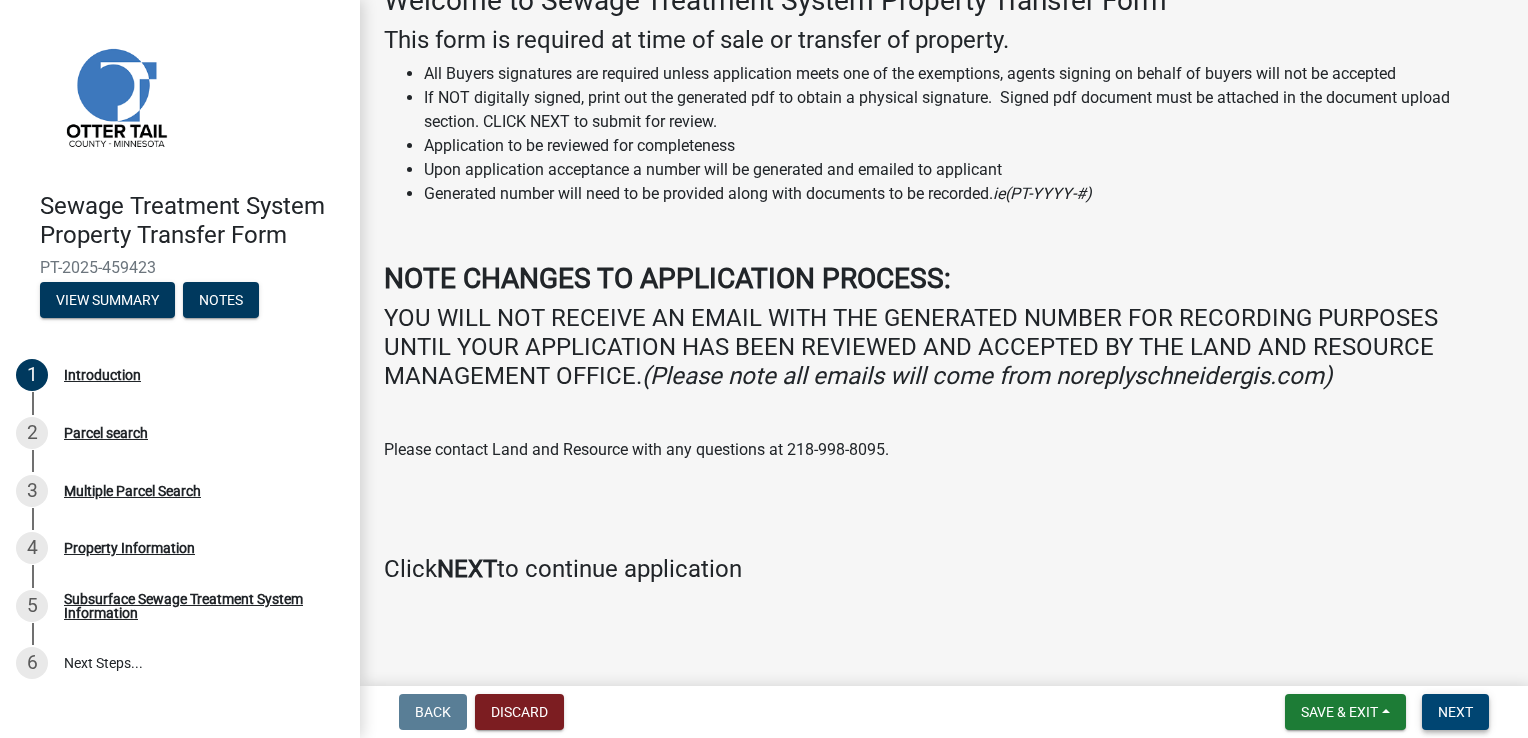 click on "Next" at bounding box center (1455, 712) 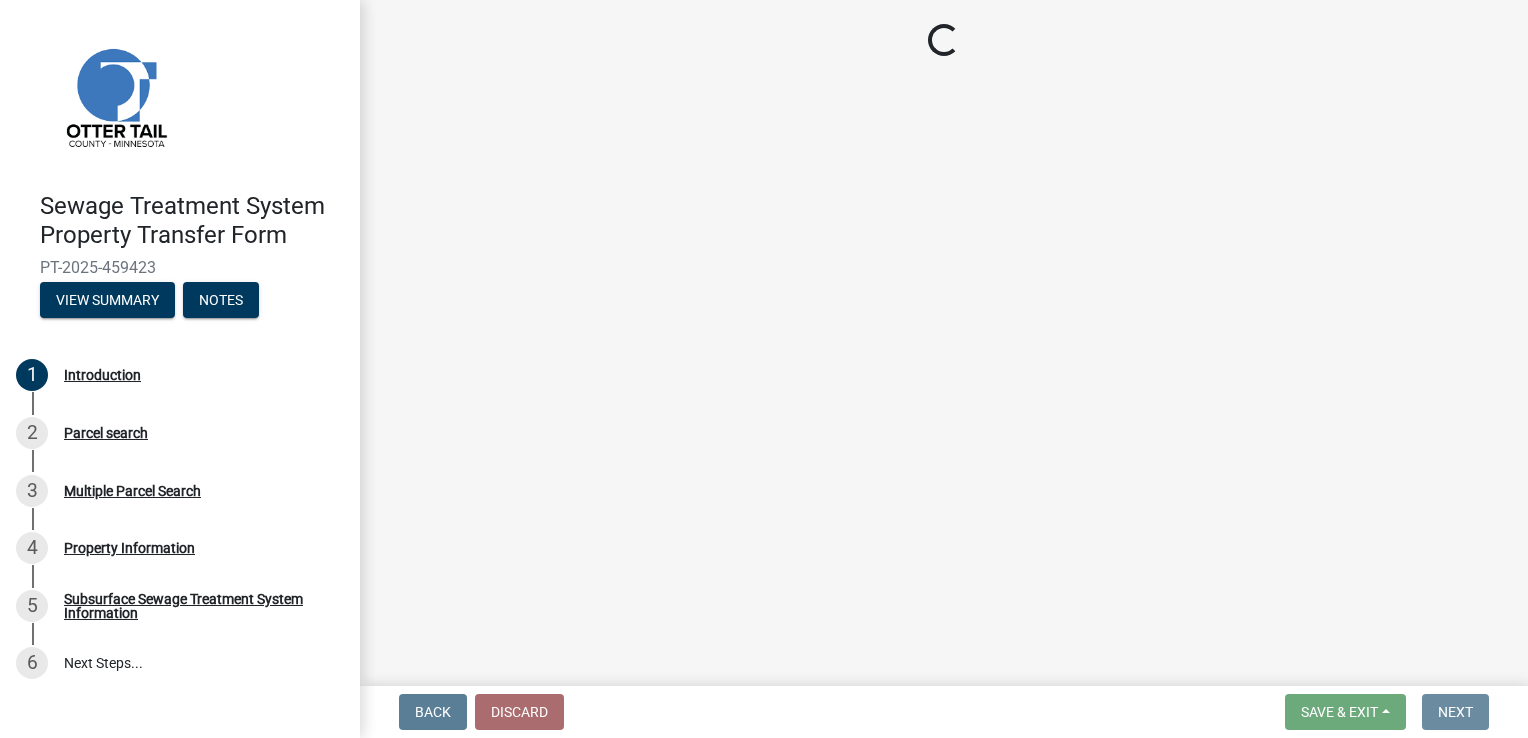 scroll, scrollTop: 0, scrollLeft: 0, axis: both 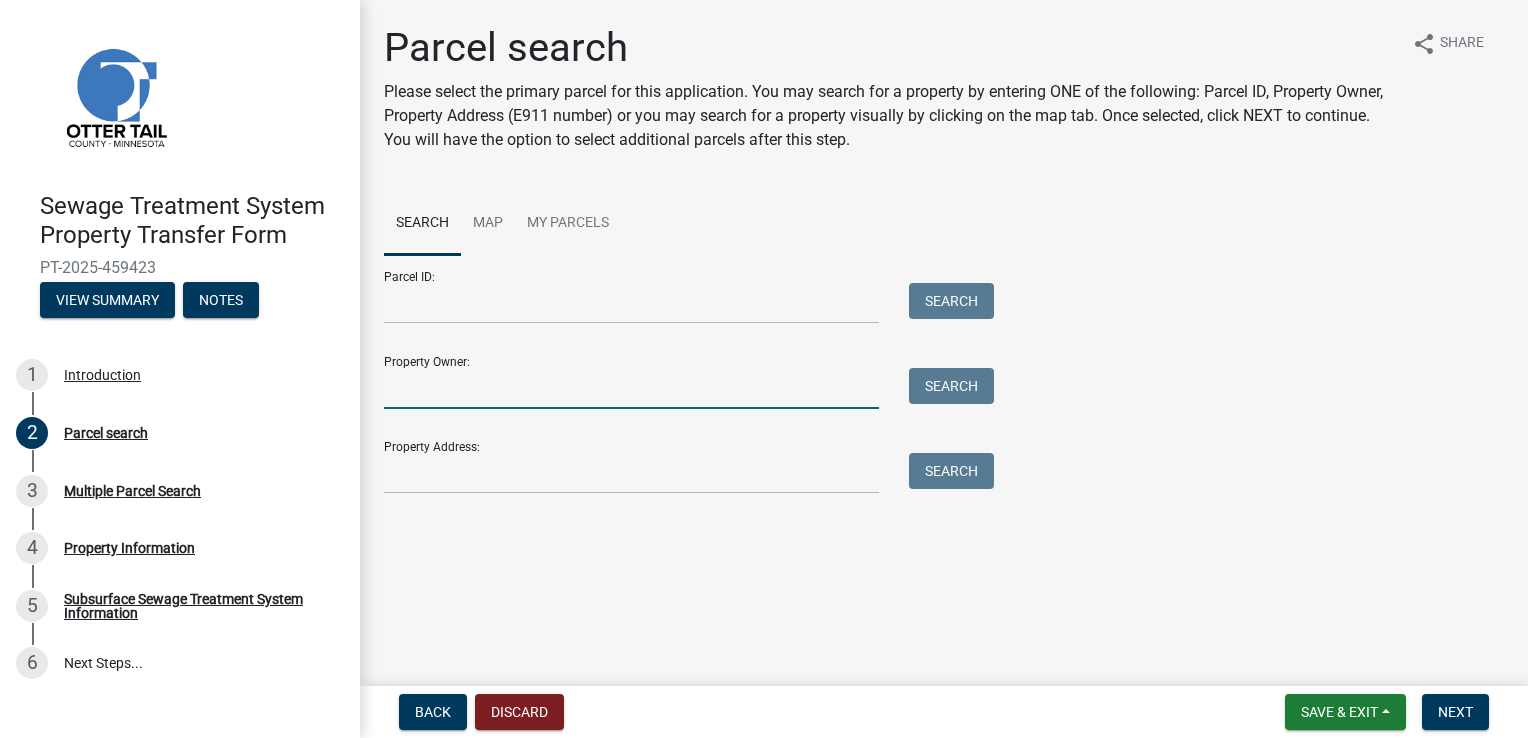 click on "Property Owner:" at bounding box center [631, 388] 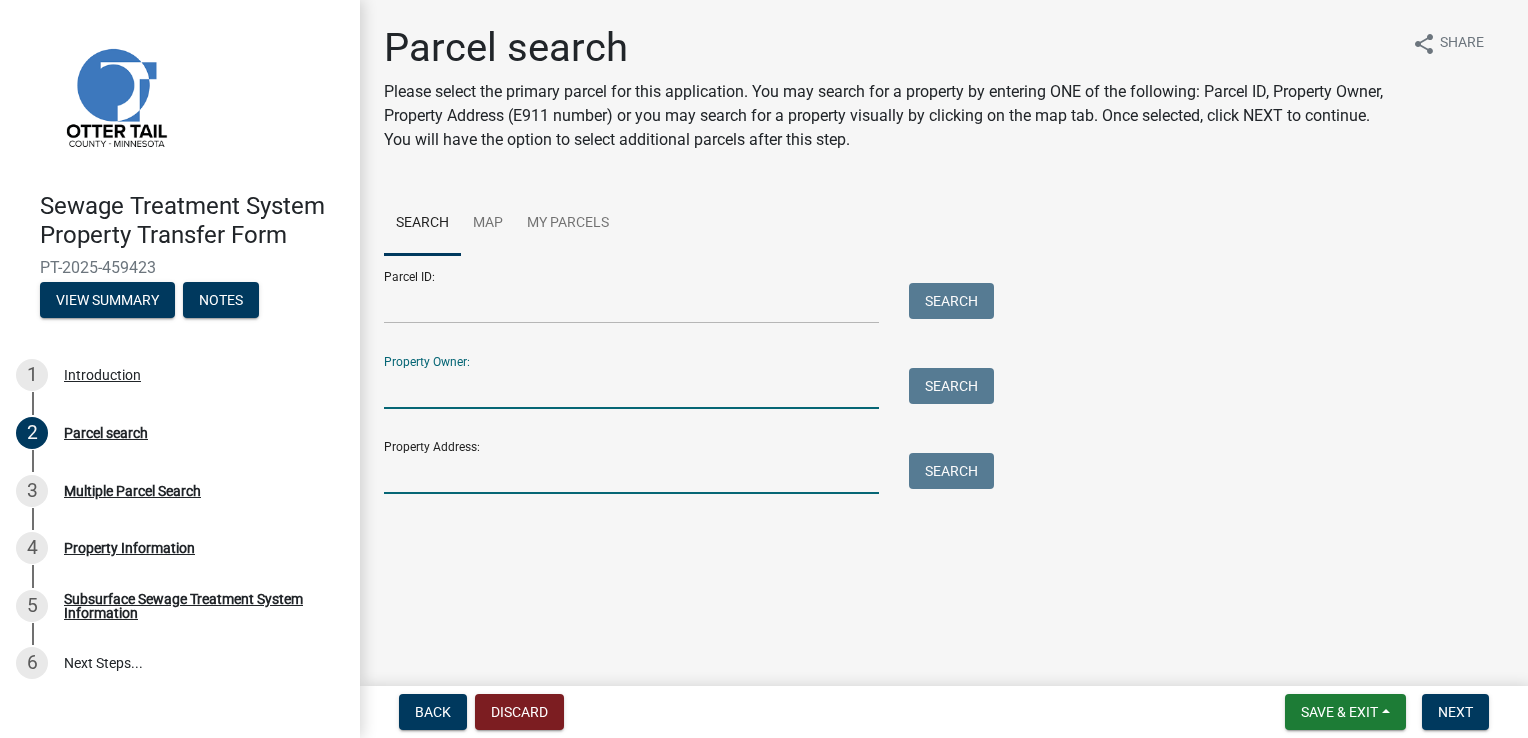 click on "Property Address:" at bounding box center [631, 473] 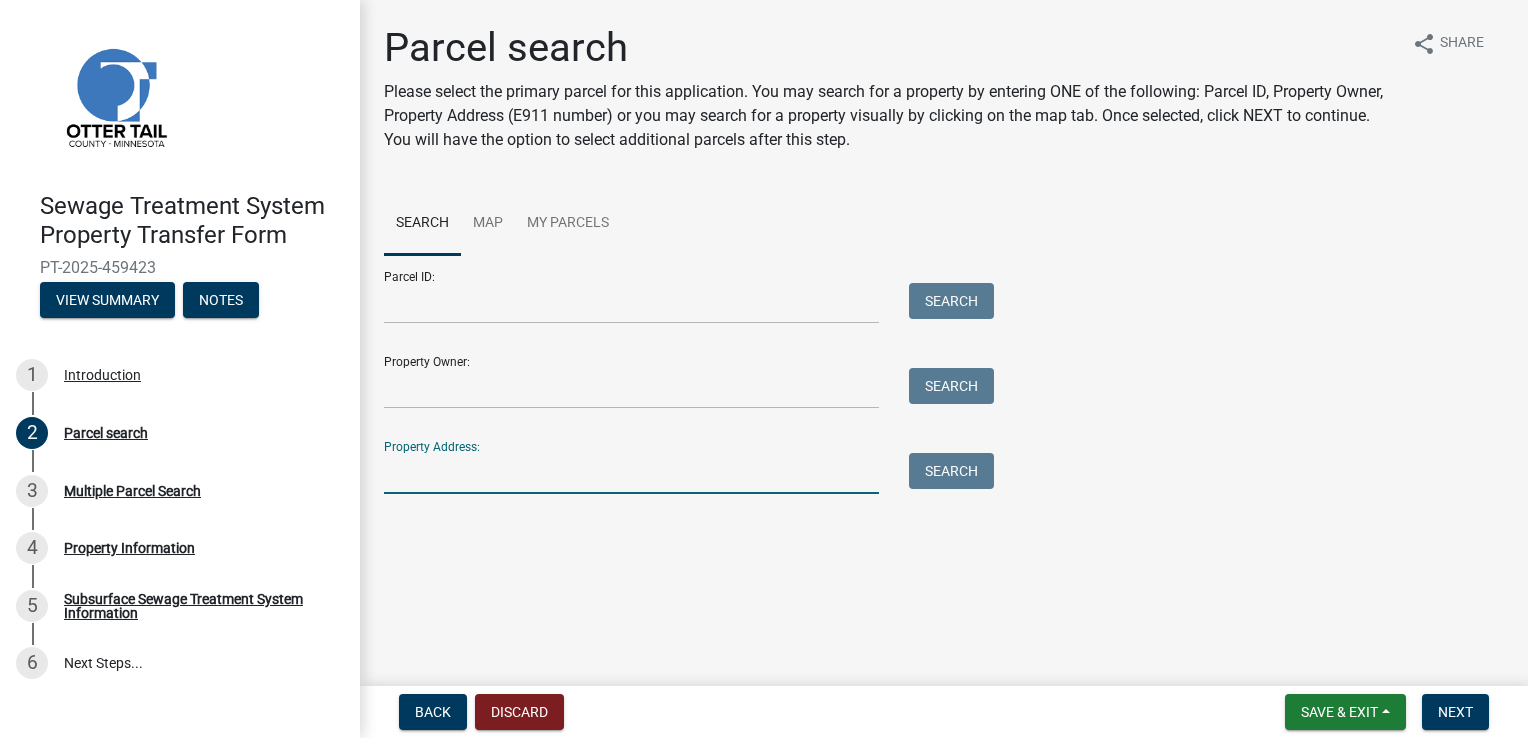 click on "Parcel search Please select the primary parcel for this application.  You may search for a property by entering ONE of the following: Parcel ID, Property Owner, Property Address (E911 number) or you may search for a property visually by clicking on the map tab.  Once selected, click NEXT to continue.  You will have the option to select additional parcels after this step. share Share Search Map My Parcels  Parcel ID:   Search   Property Owner:   Search   Property Address:   Search" 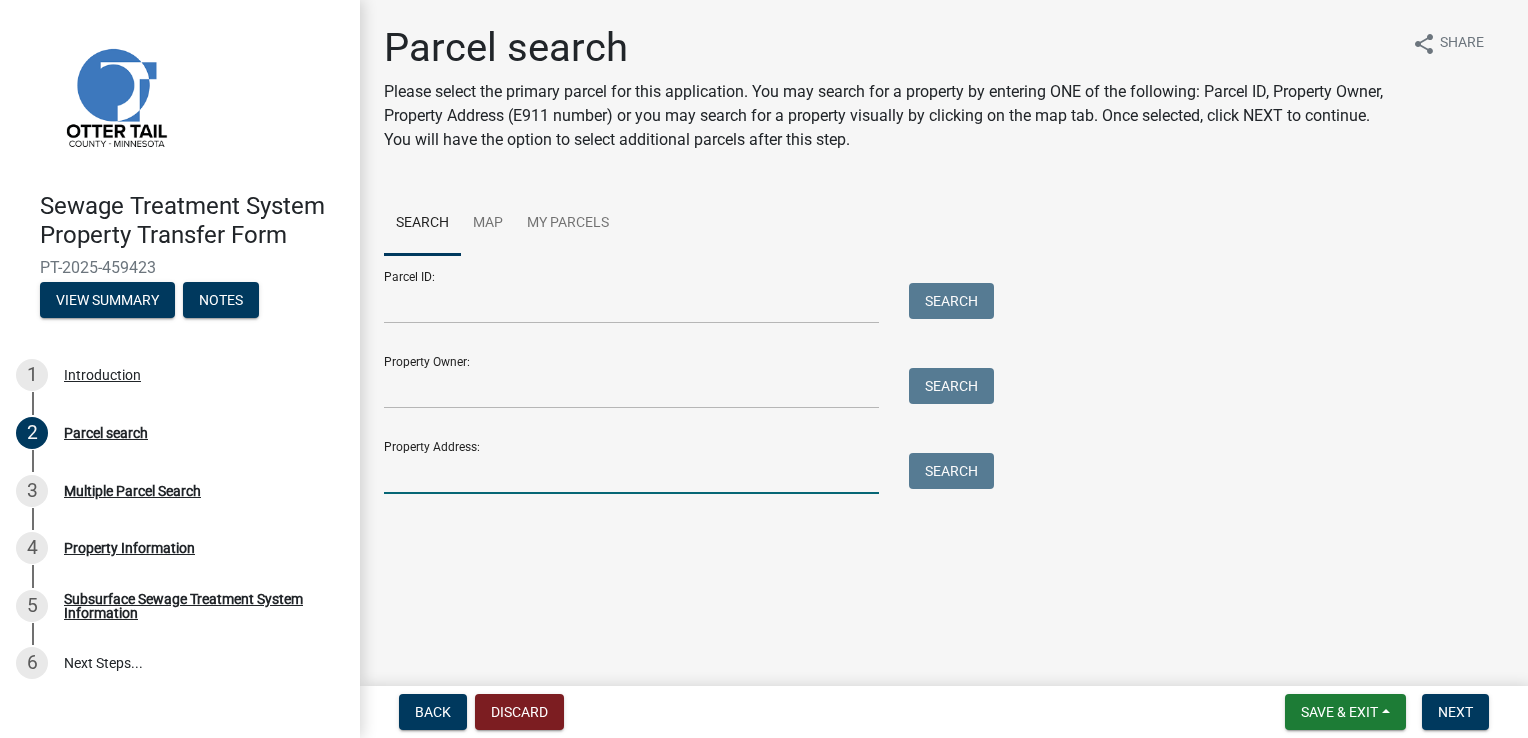 click on "Property Address:" at bounding box center (631, 473) 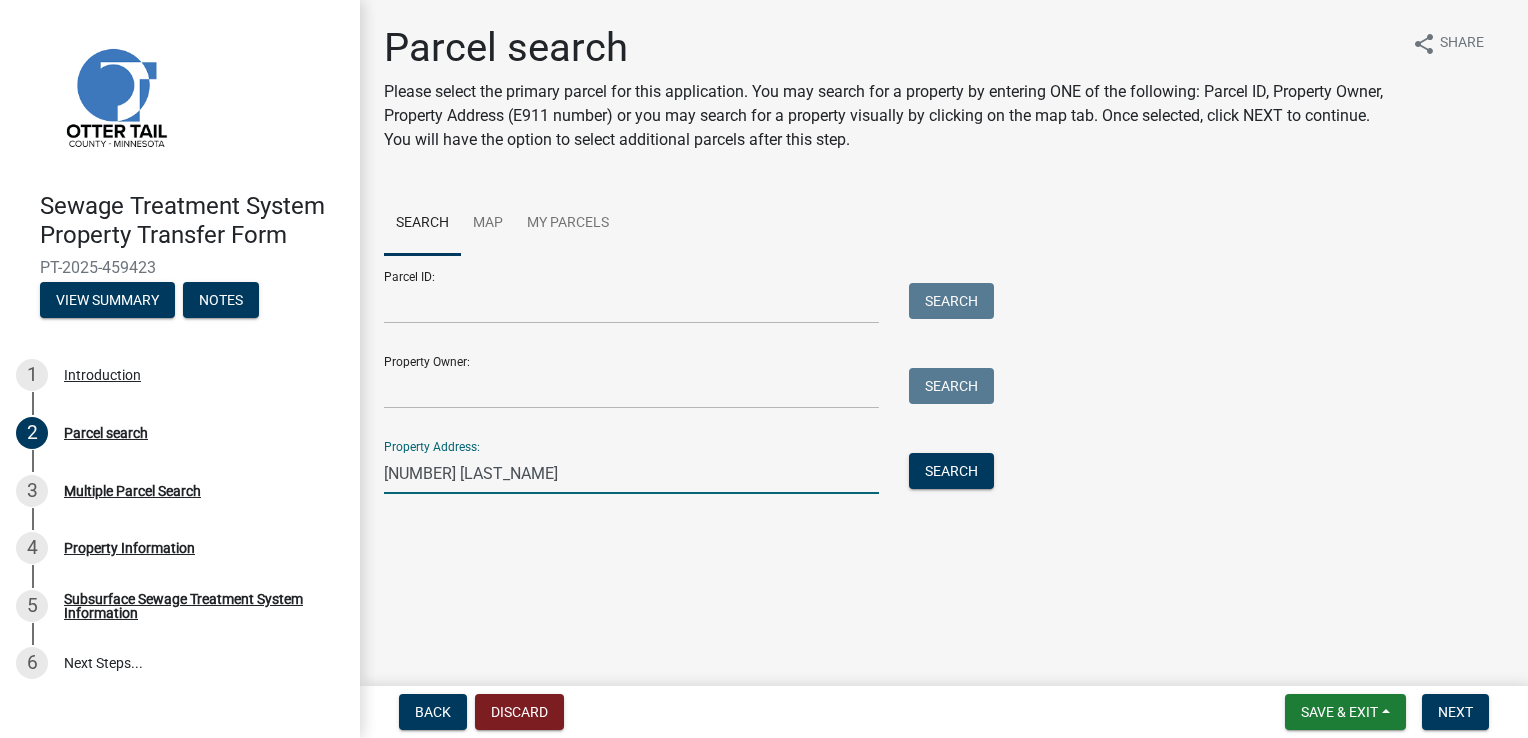 type on "[NUMBER] [LAST_NAME]" 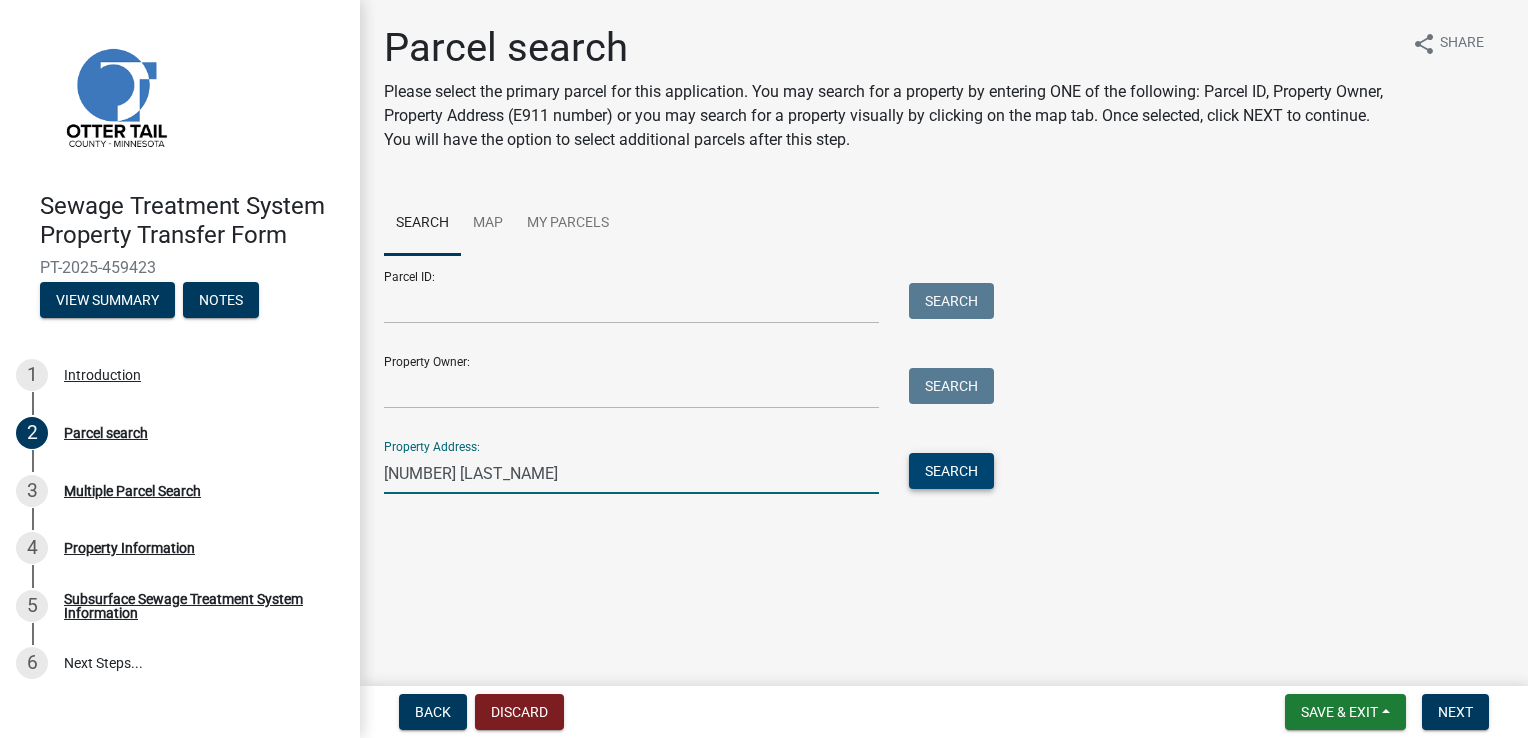 click on "Search" at bounding box center (951, 471) 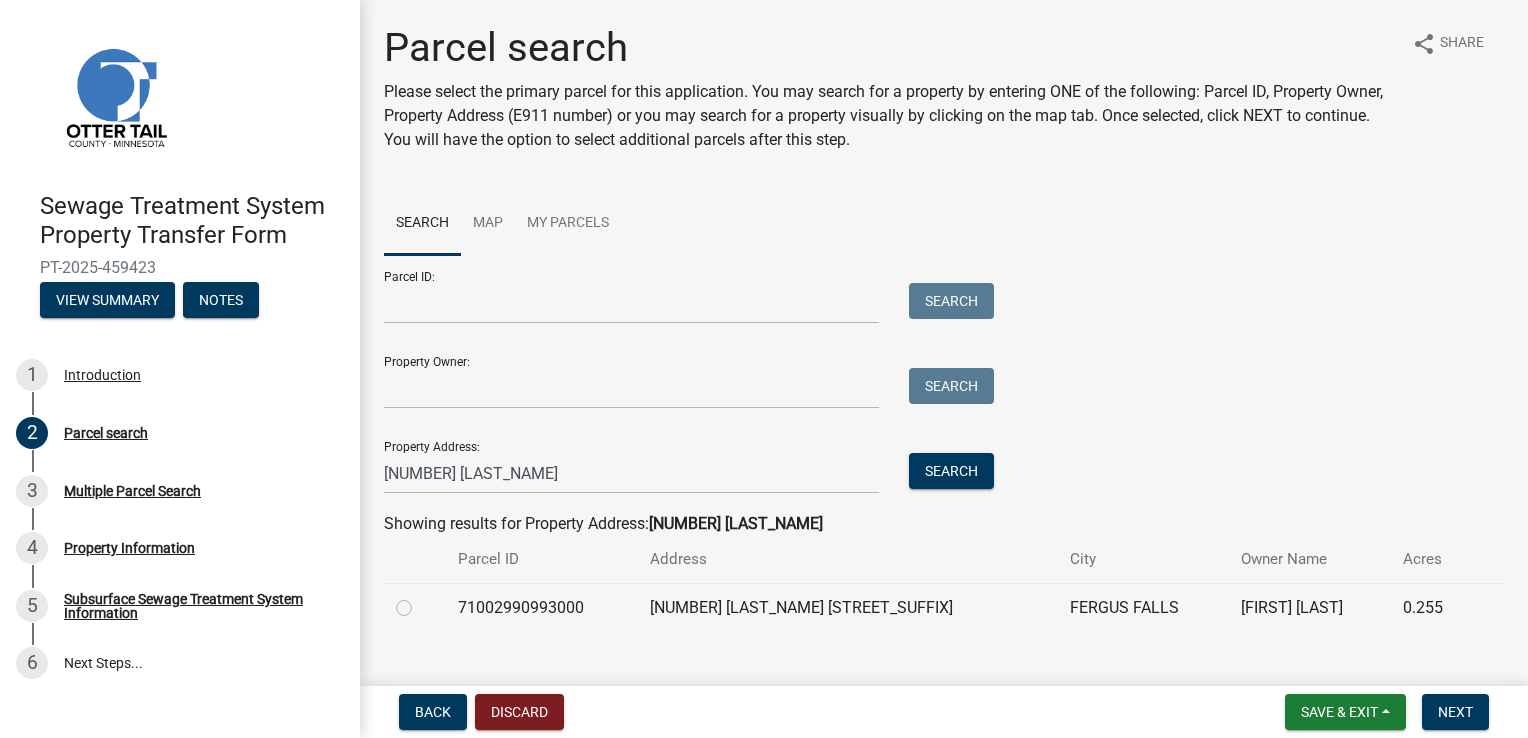 click 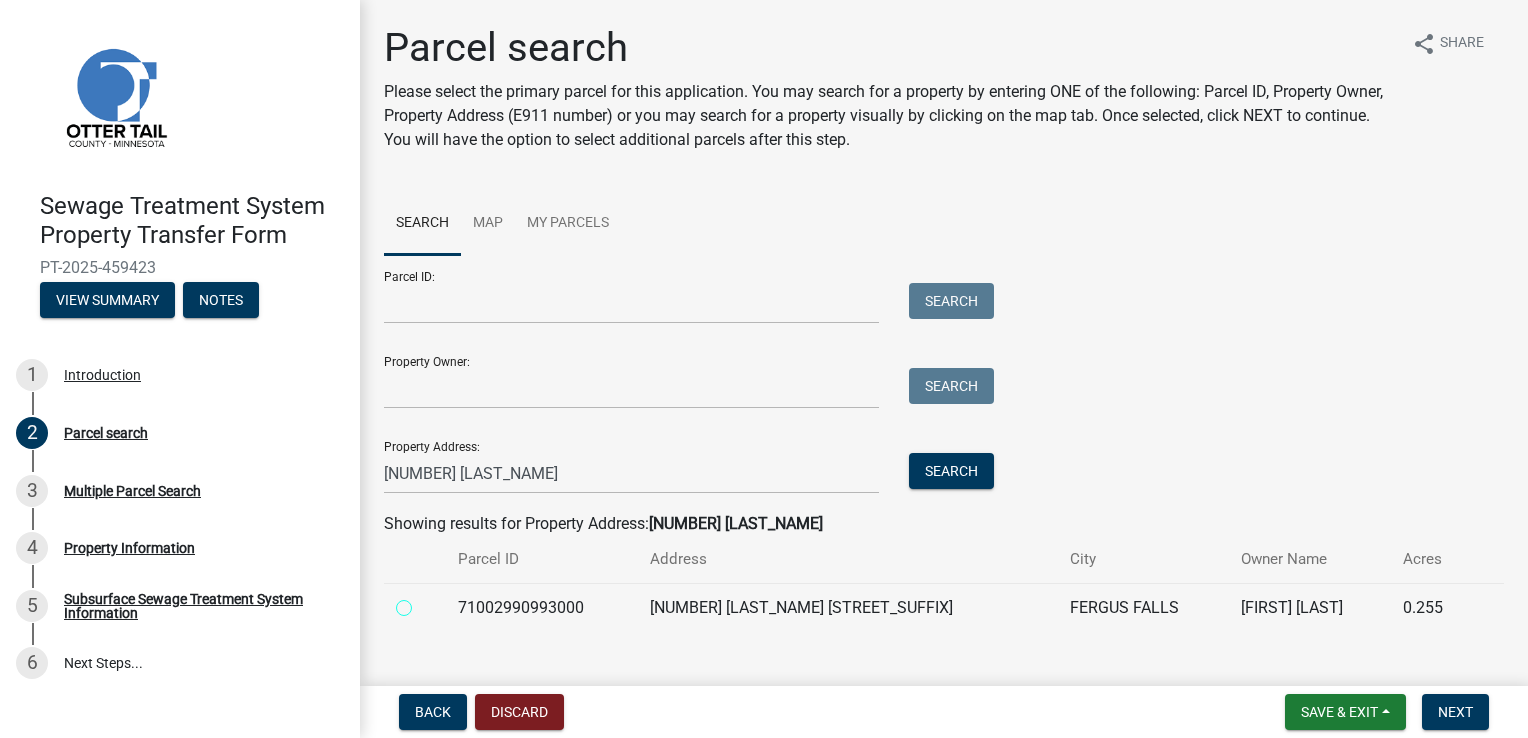 click at bounding box center (426, 602) 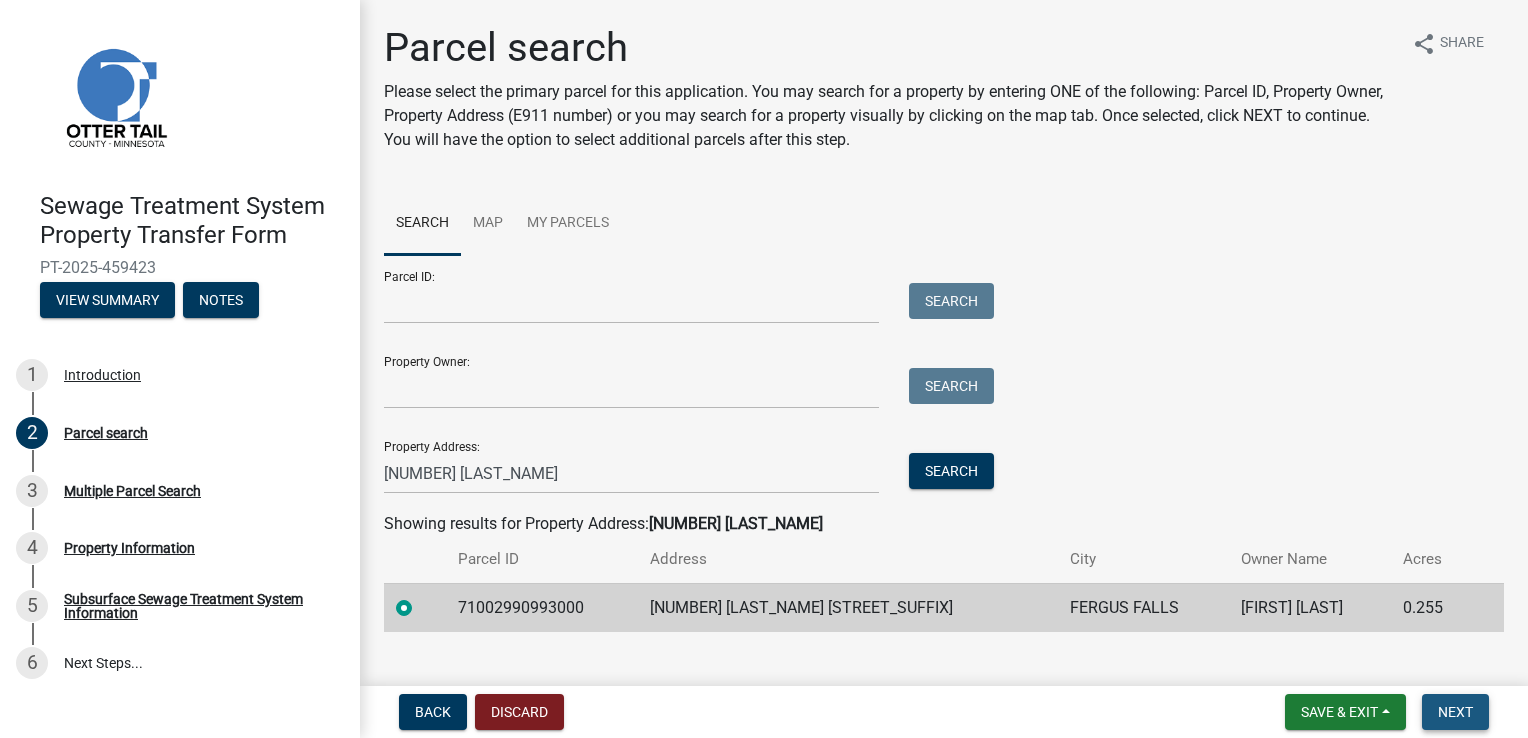 click on "Next" at bounding box center (1455, 712) 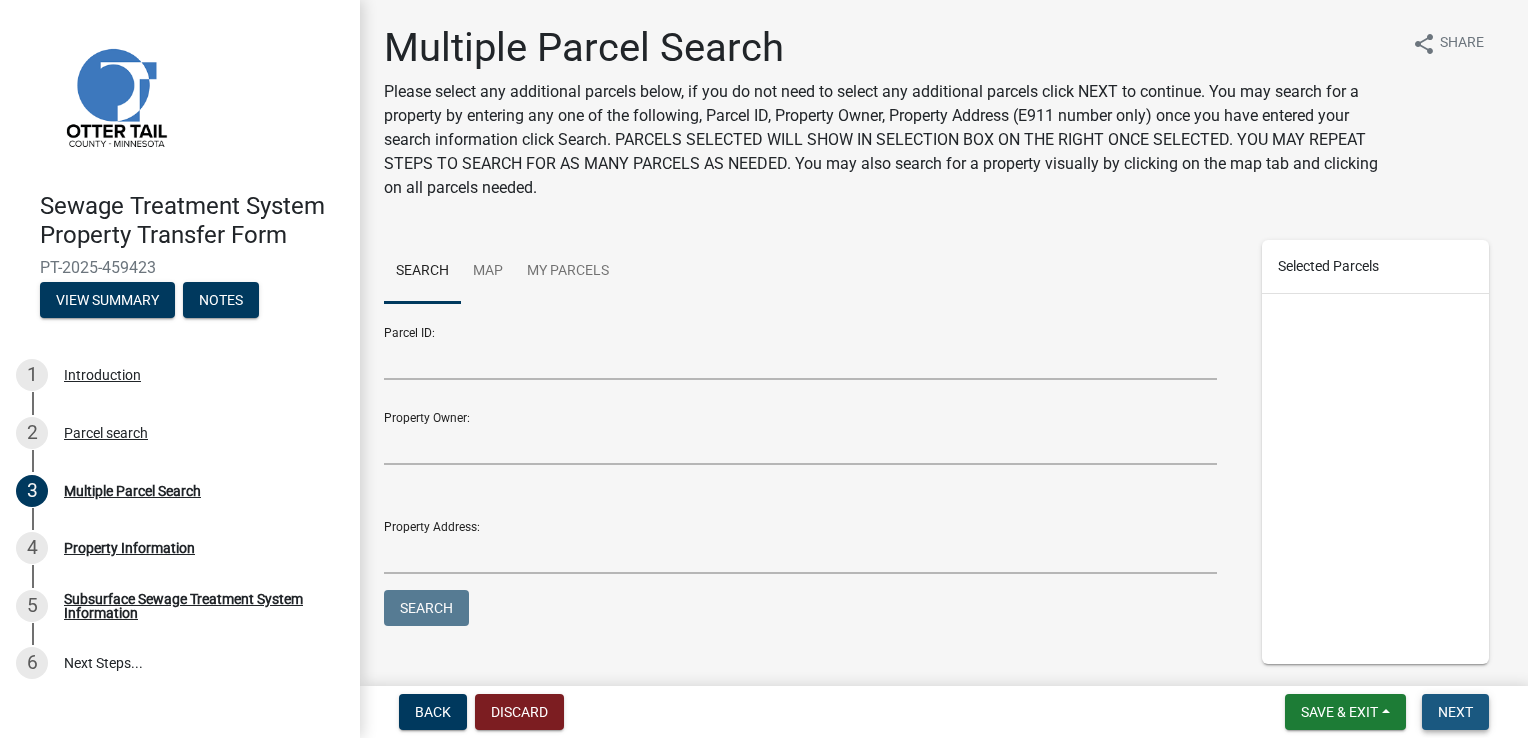 click on "Next" at bounding box center [1455, 712] 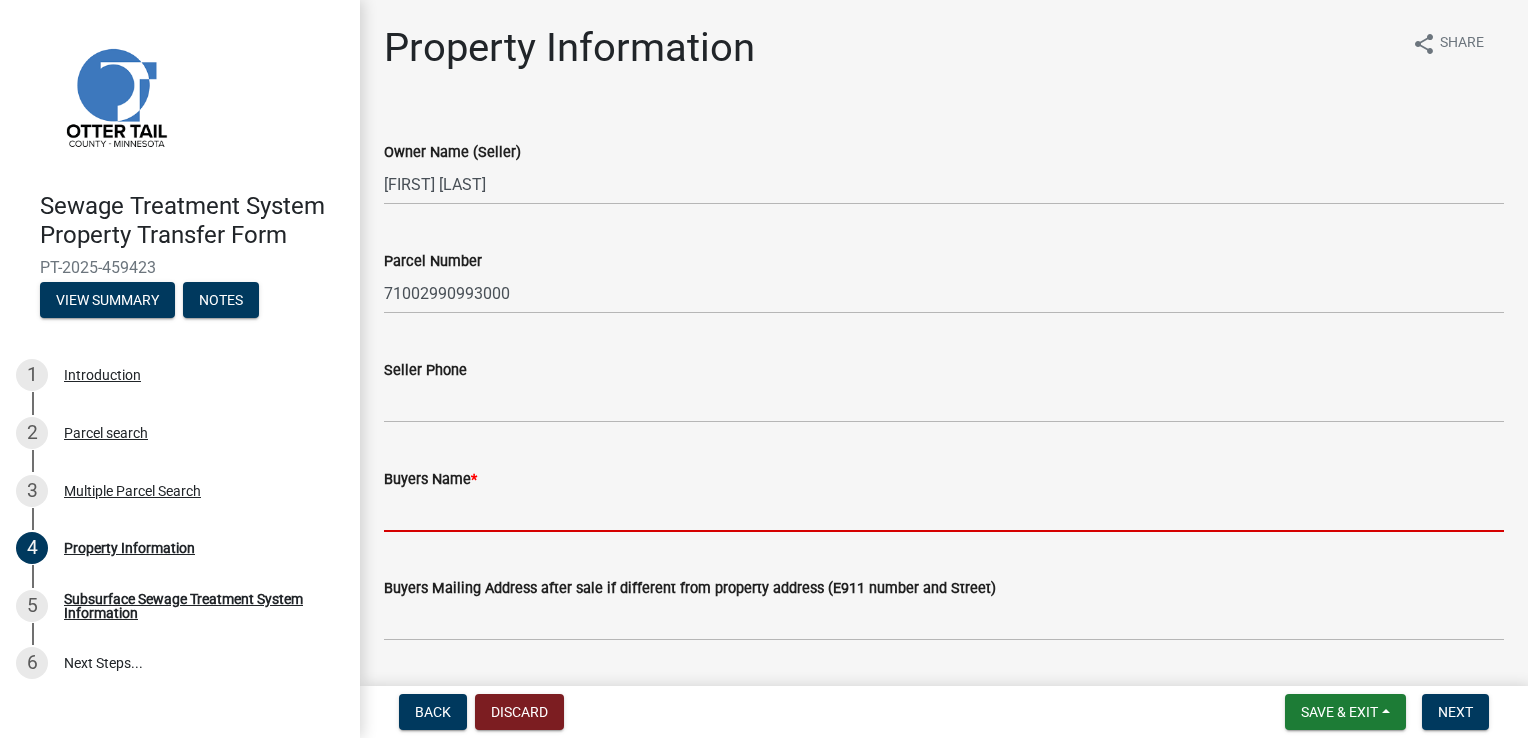 click on "Buyers Name  *" at bounding box center (944, 511) 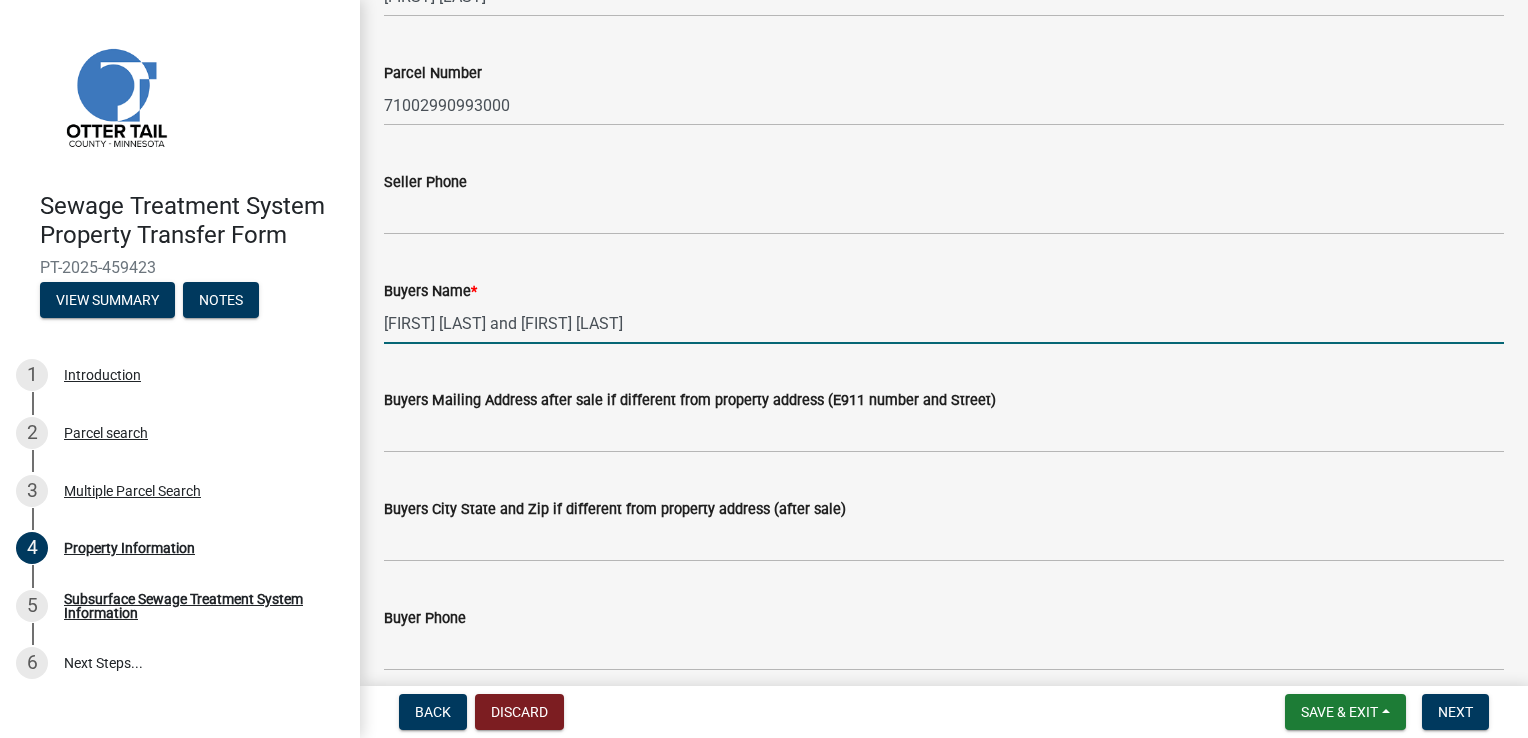 scroll, scrollTop: 200, scrollLeft: 0, axis: vertical 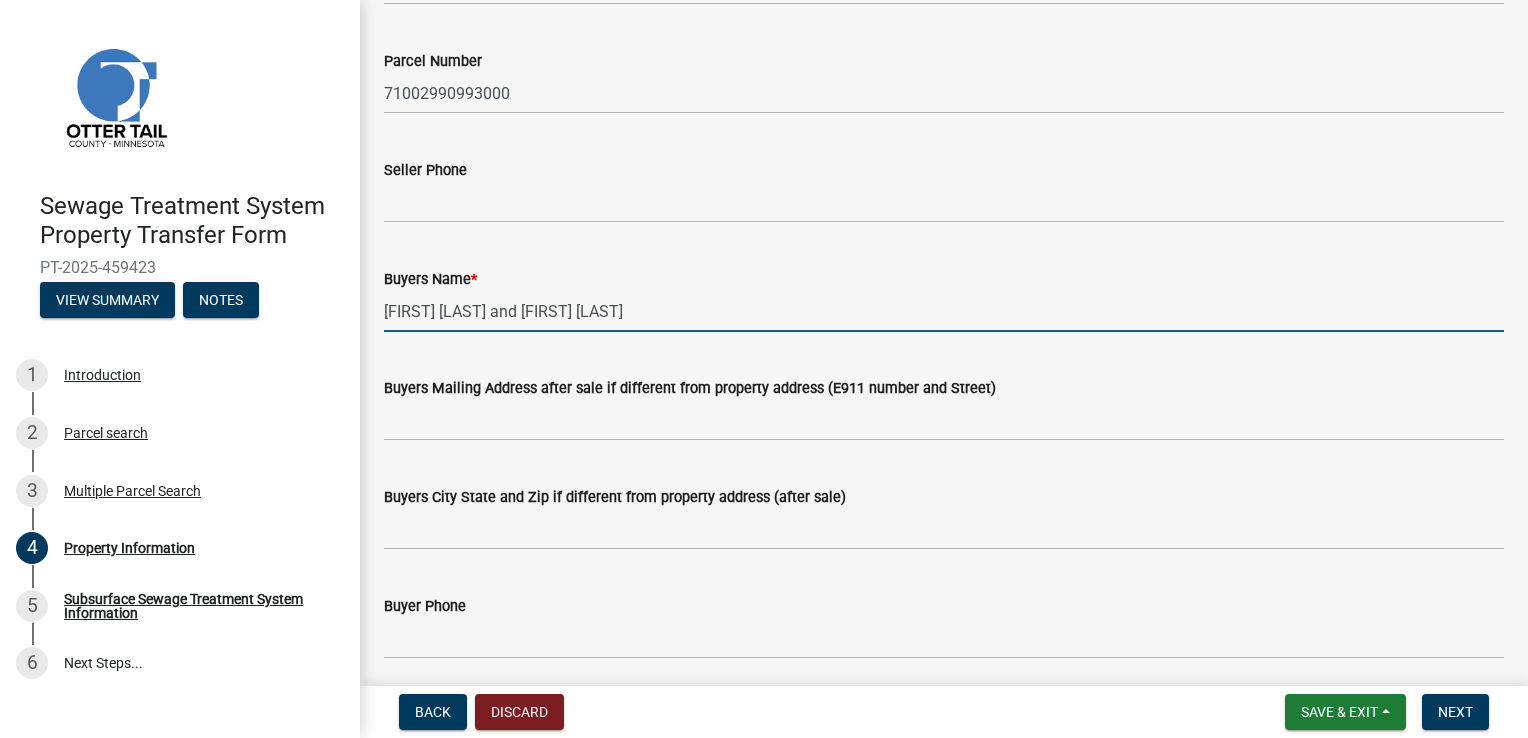 type on "[FIRST] [LAST] and [FIRST] [LAST]" 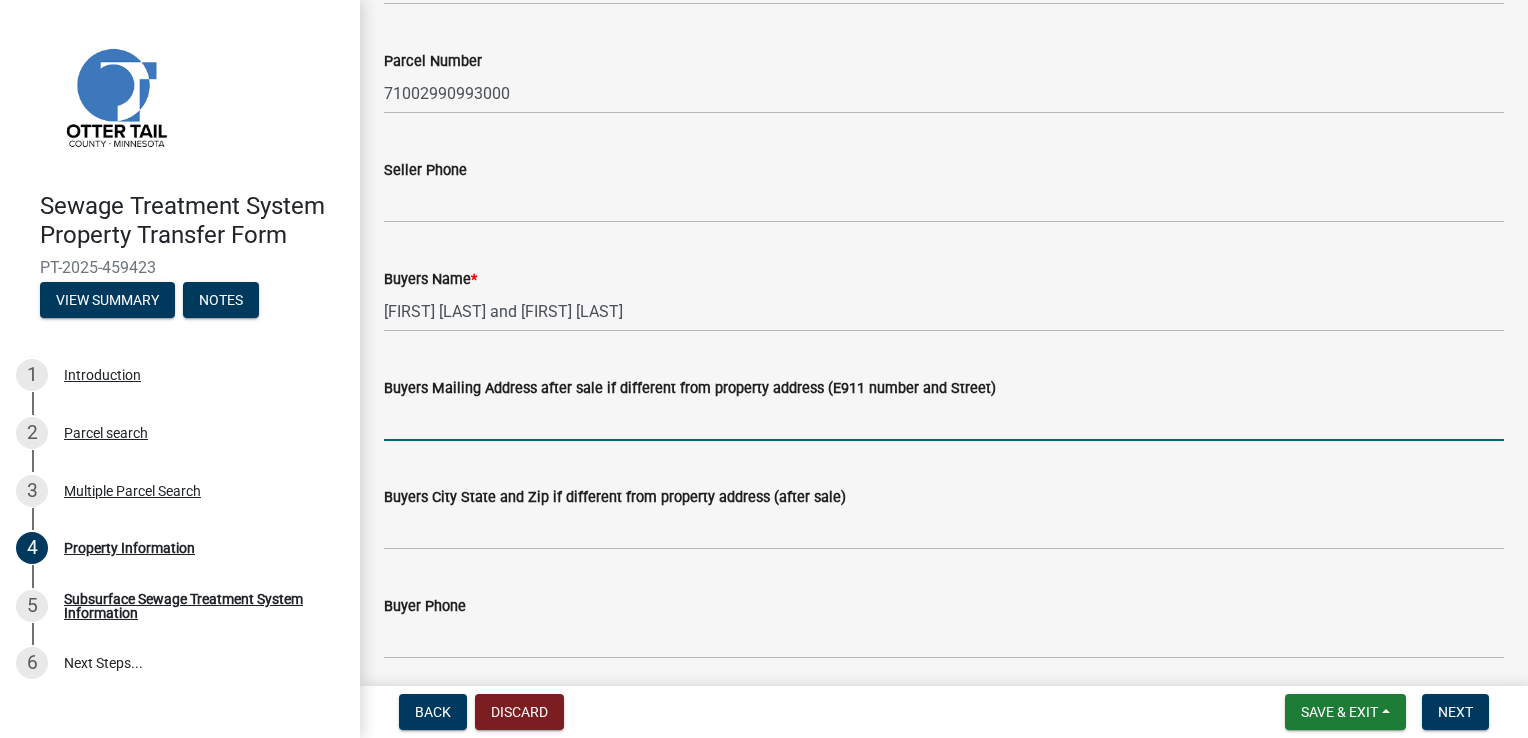 click on "Buyers Mailing Address after sale if different from property address (E911 number and Street)" at bounding box center [944, 420] 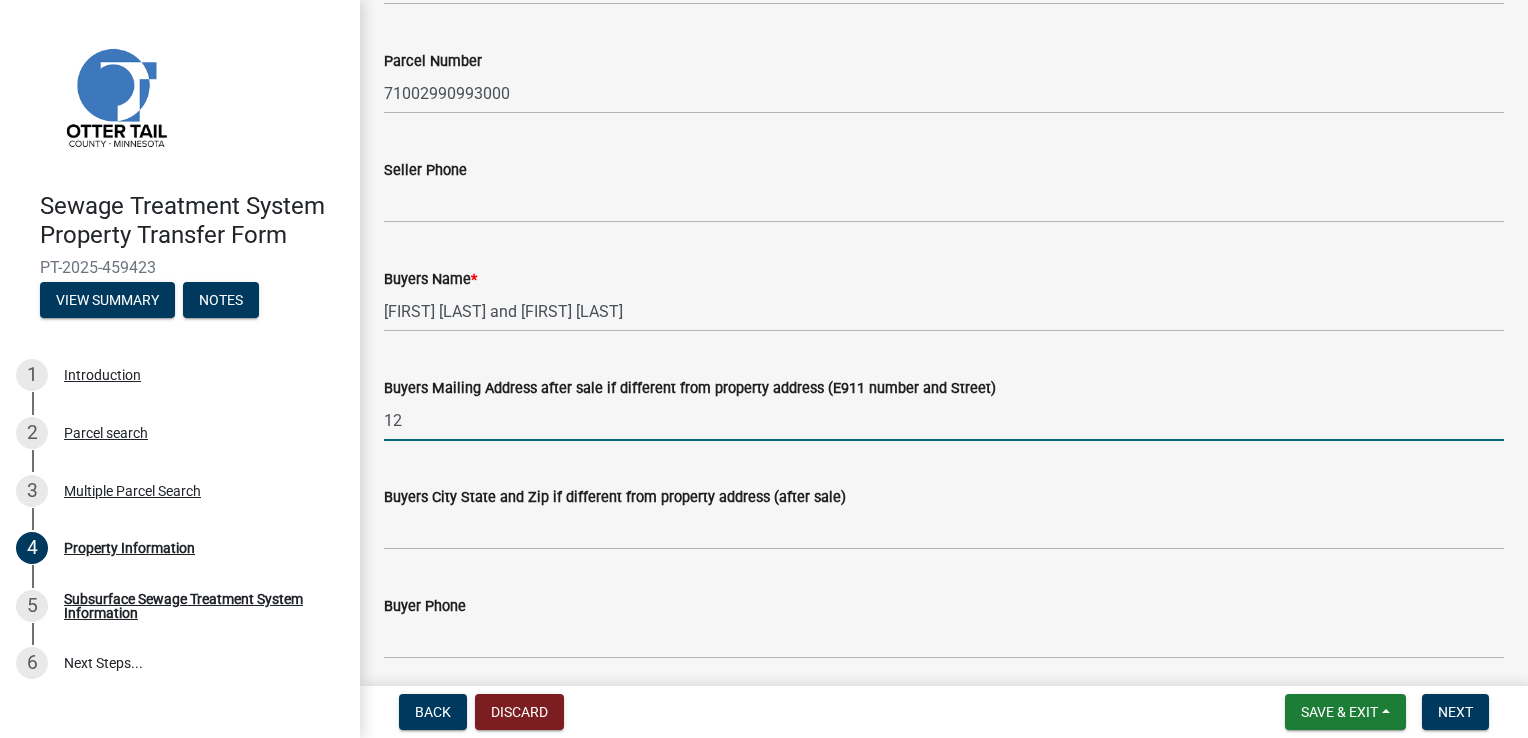 type on "1" 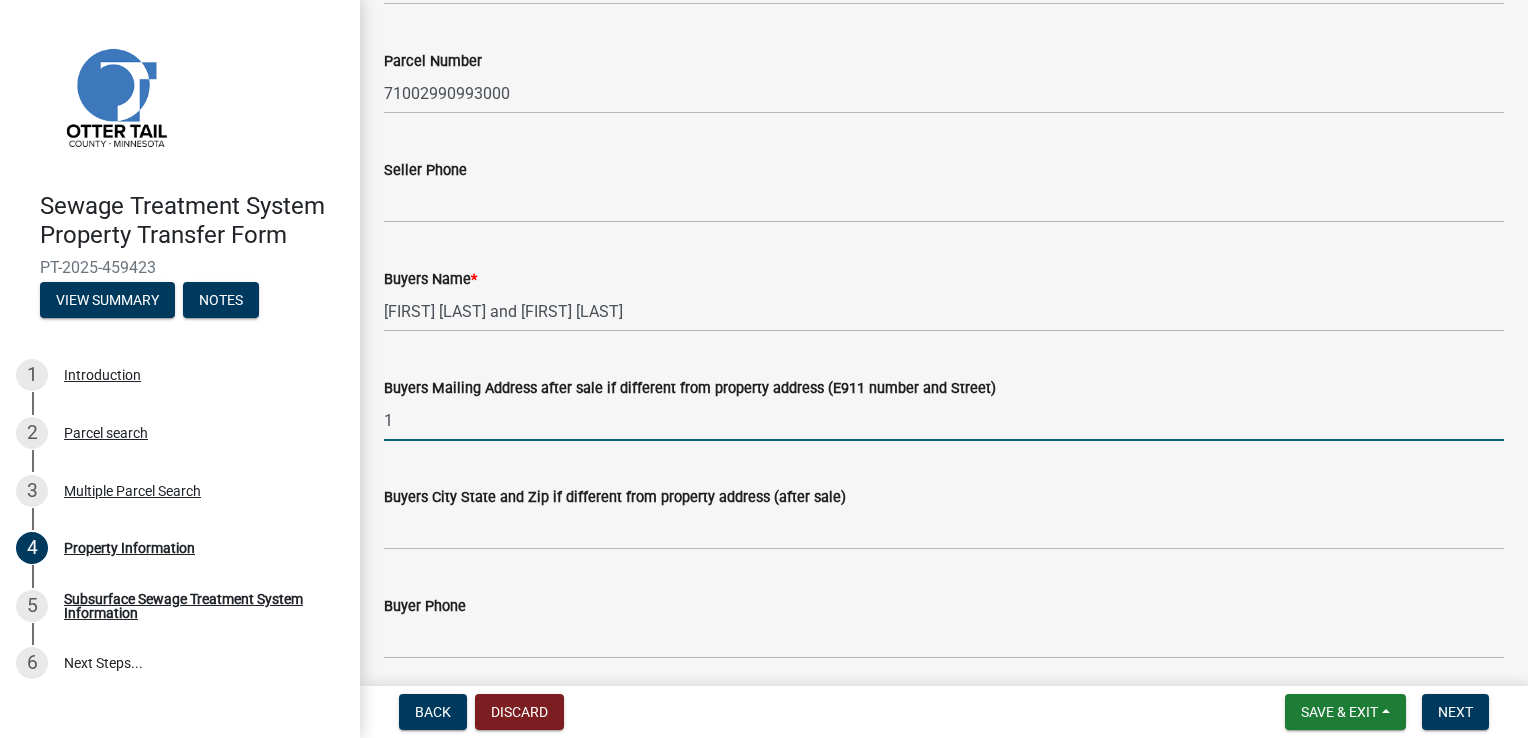 type 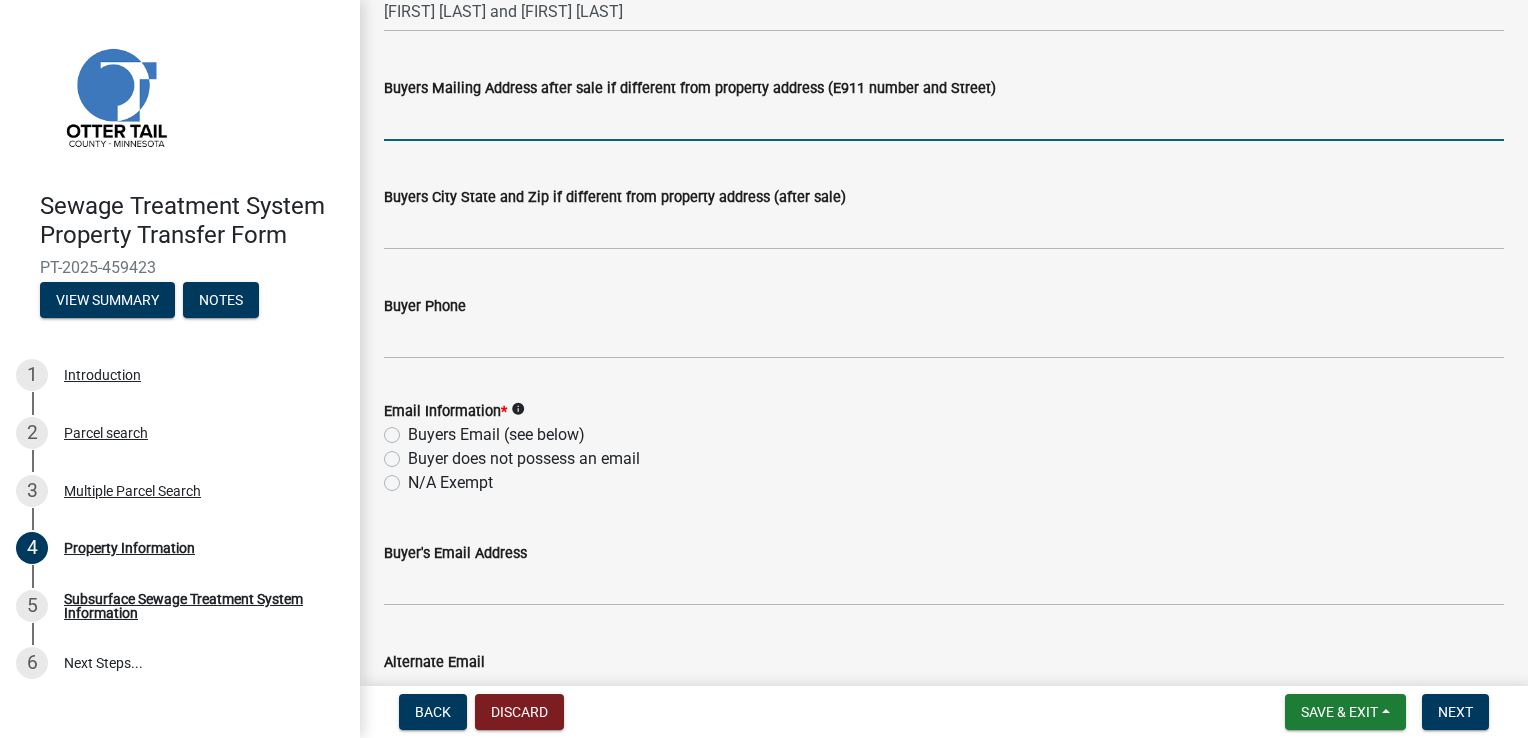 scroll, scrollTop: 600, scrollLeft: 0, axis: vertical 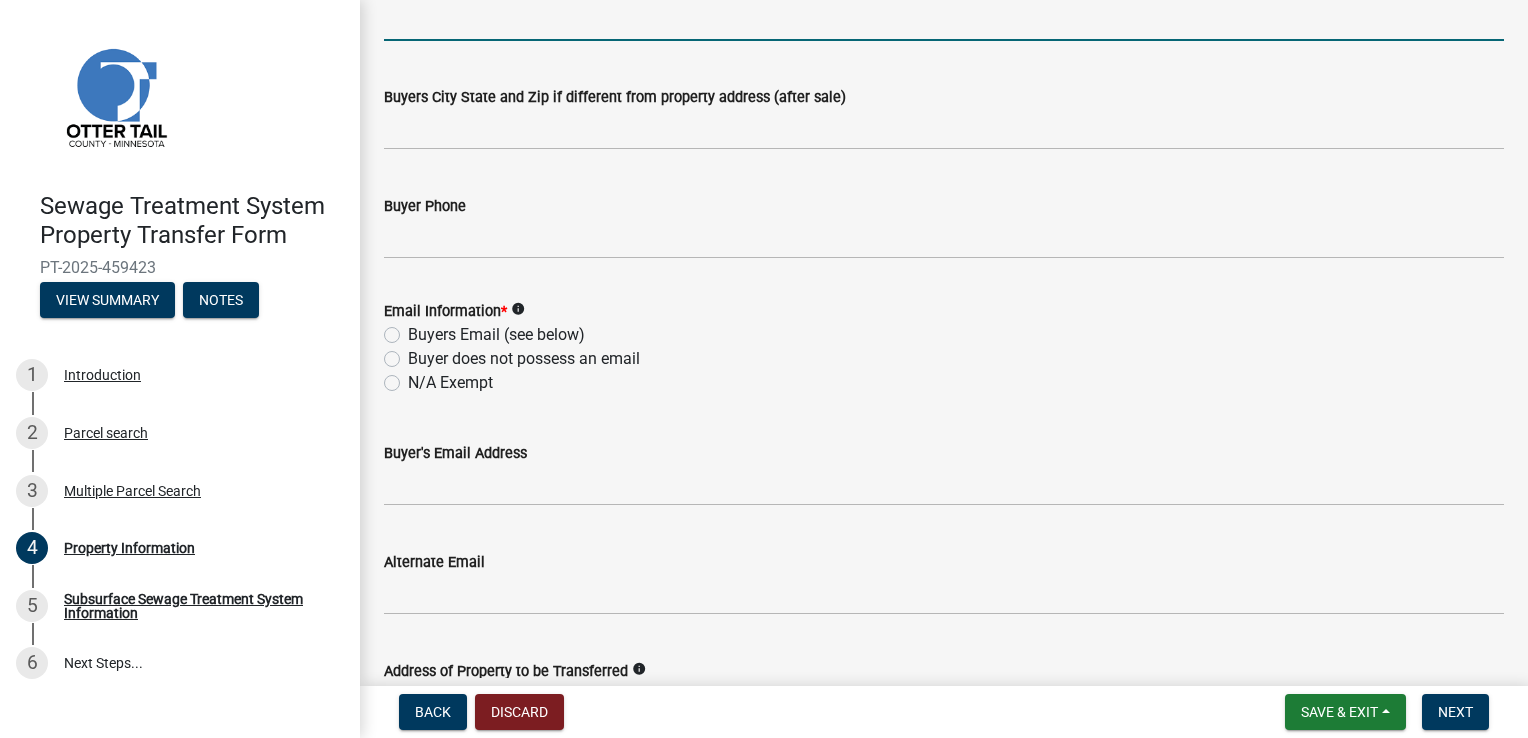 click on "Buyers Email (see below)" 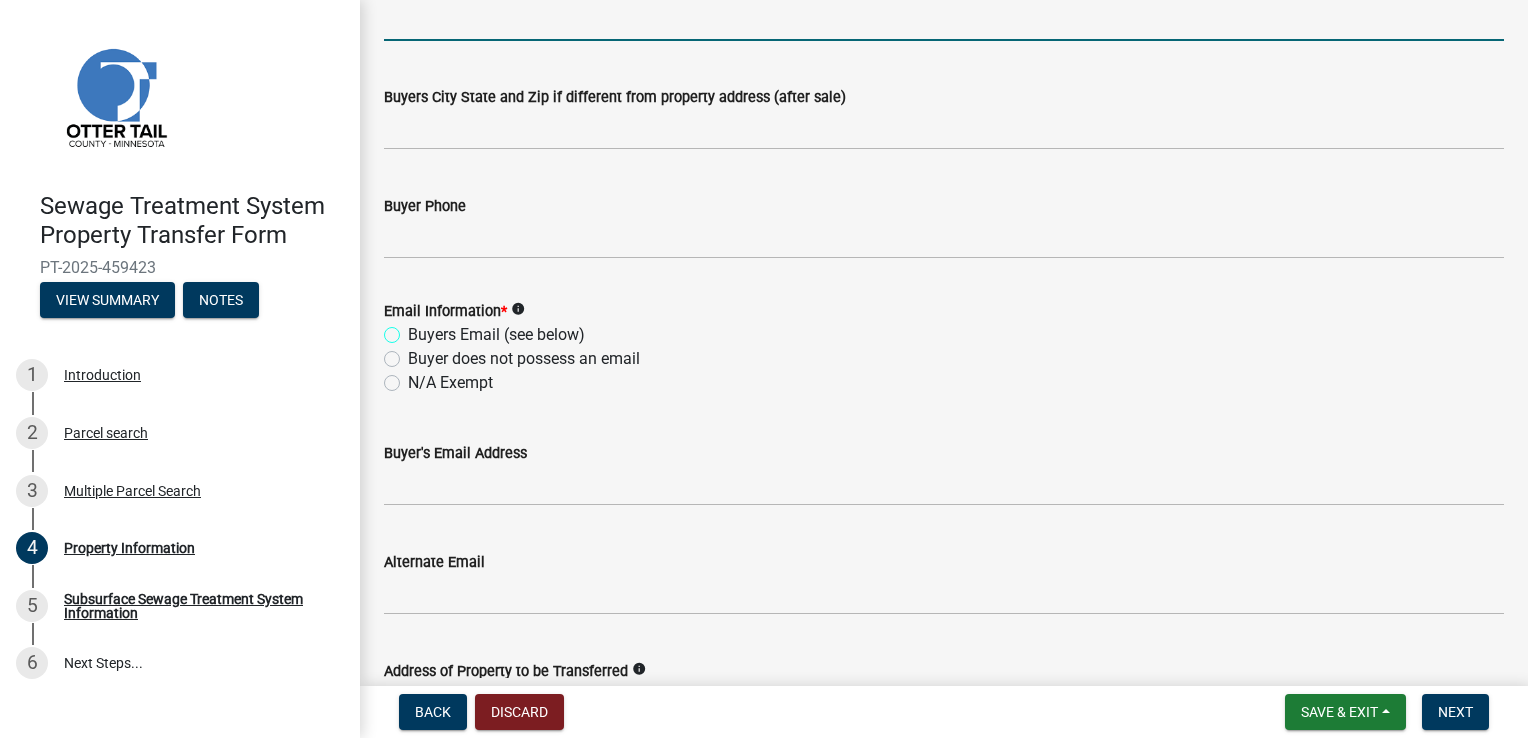 click on "Buyers Email (see below)" at bounding box center (414, 329) 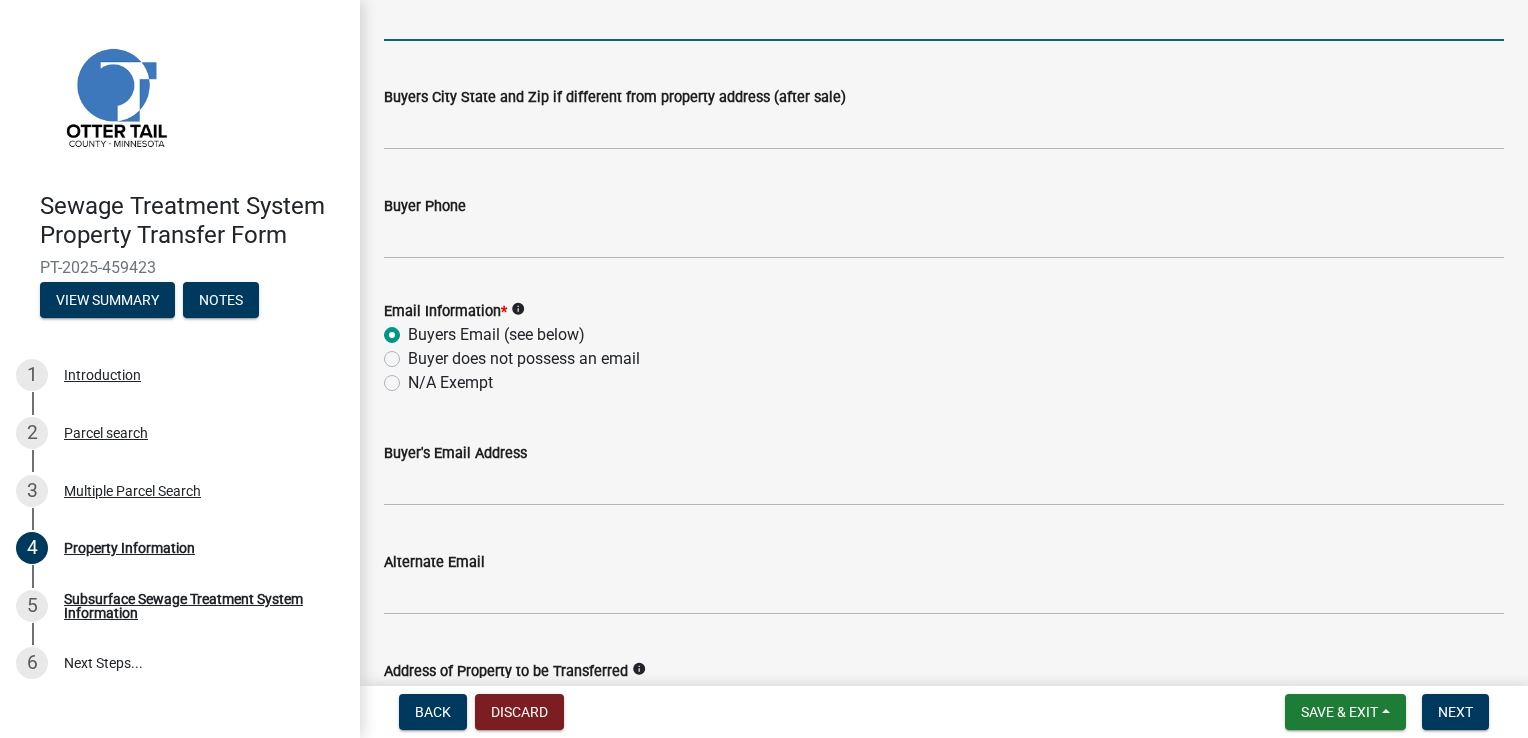 radio on "true" 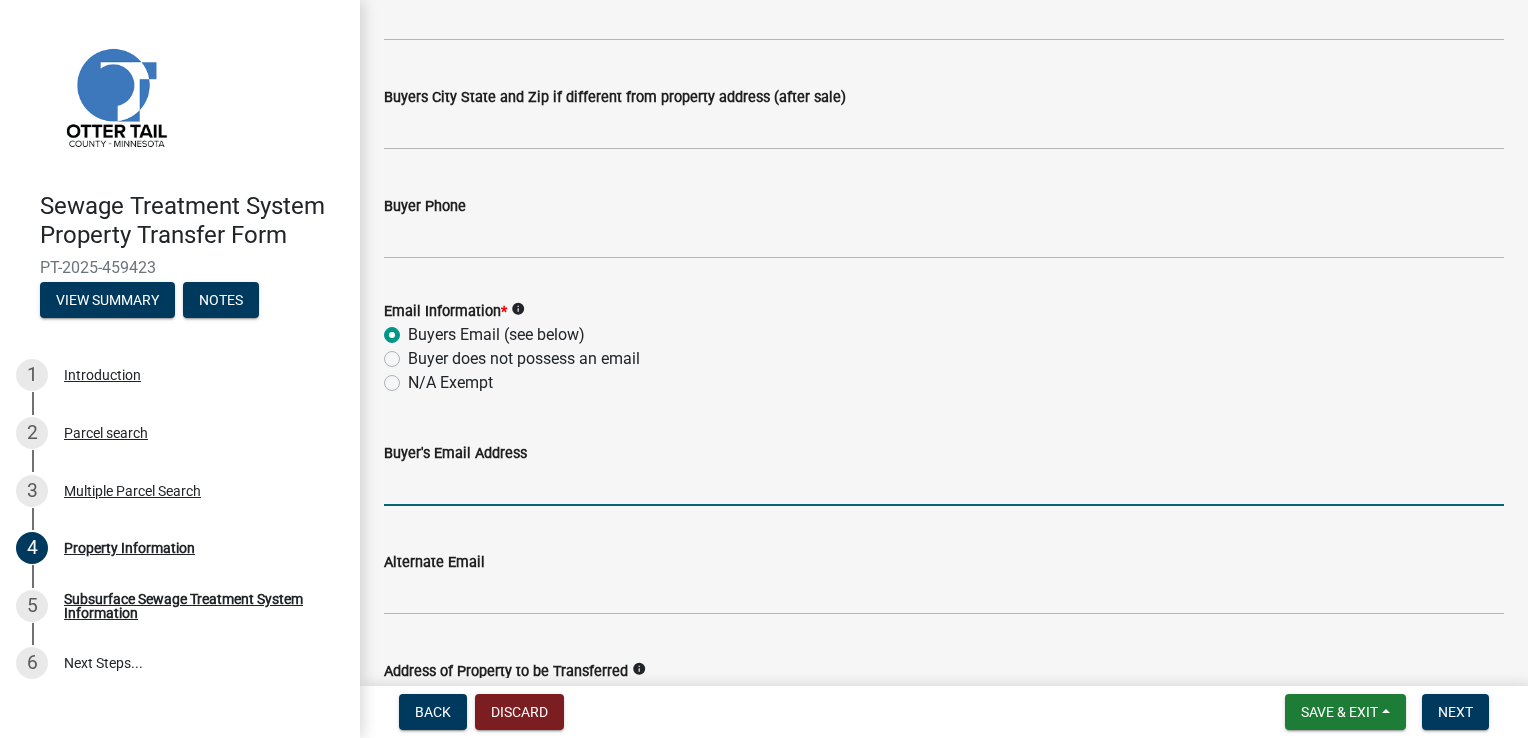 click on "Buyer's Email Address" at bounding box center [944, 485] 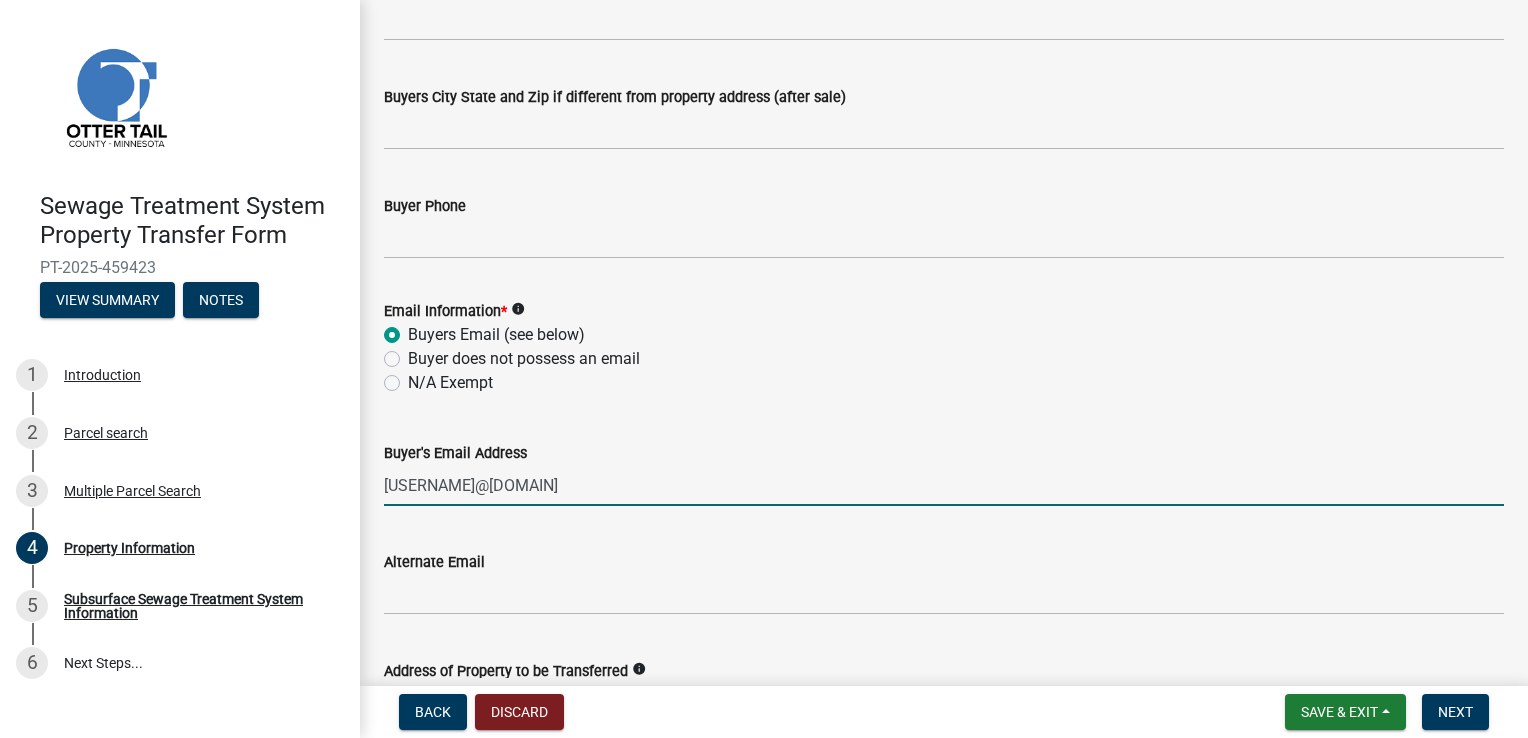 type on "[USERNAME]@[DOMAIN]" 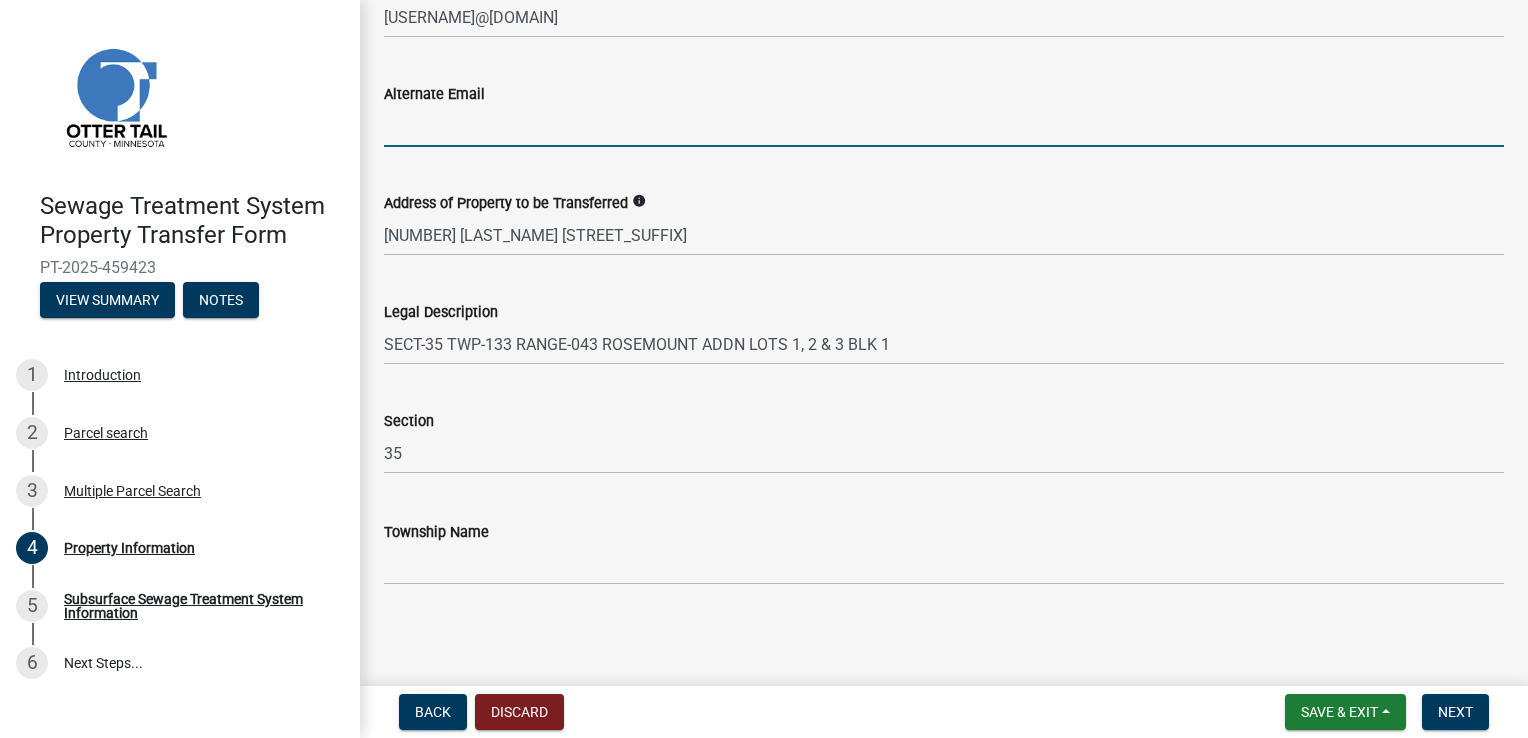 scroll, scrollTop: 1068, scrollLeft: 0, axis: vertical 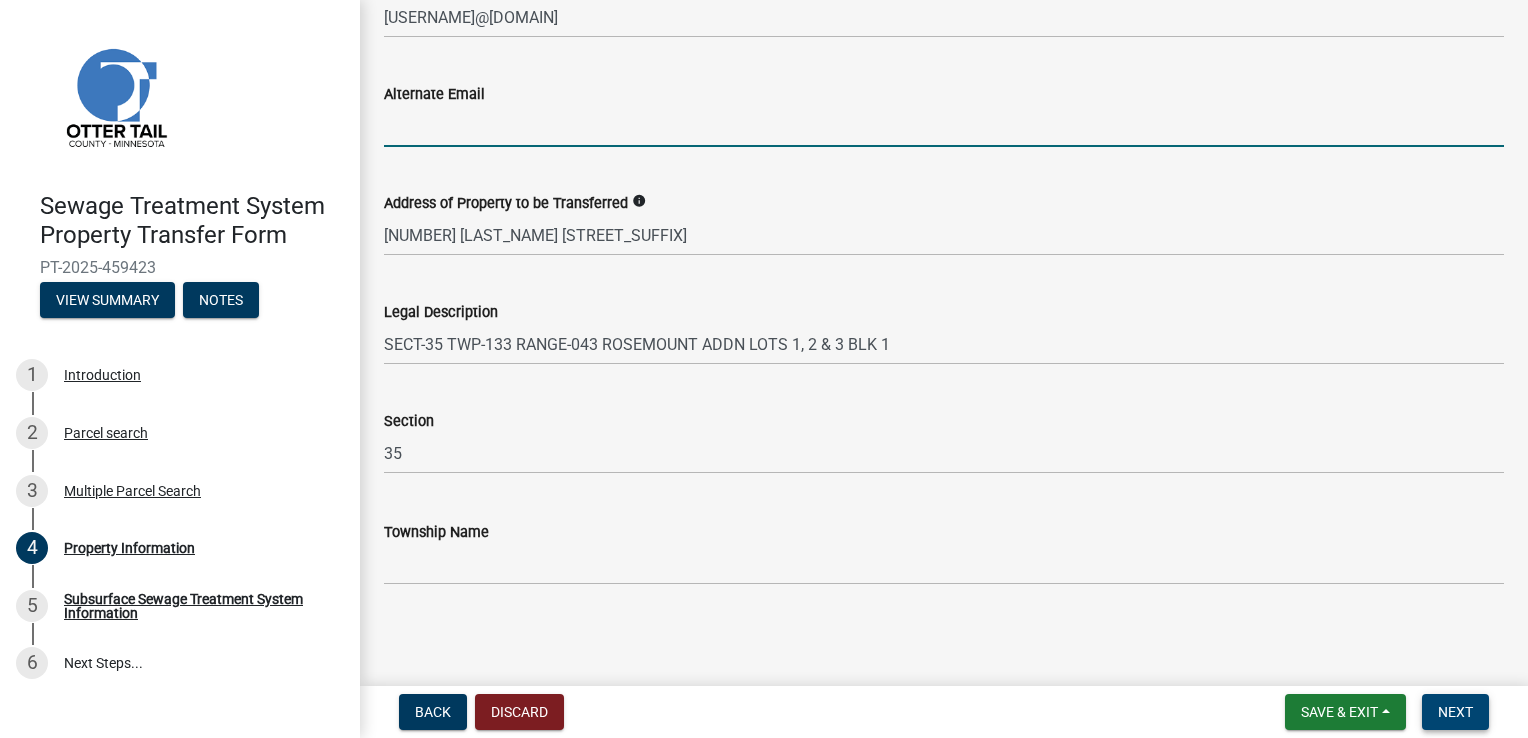 click on "Next" at bounding box center [1455, 712] 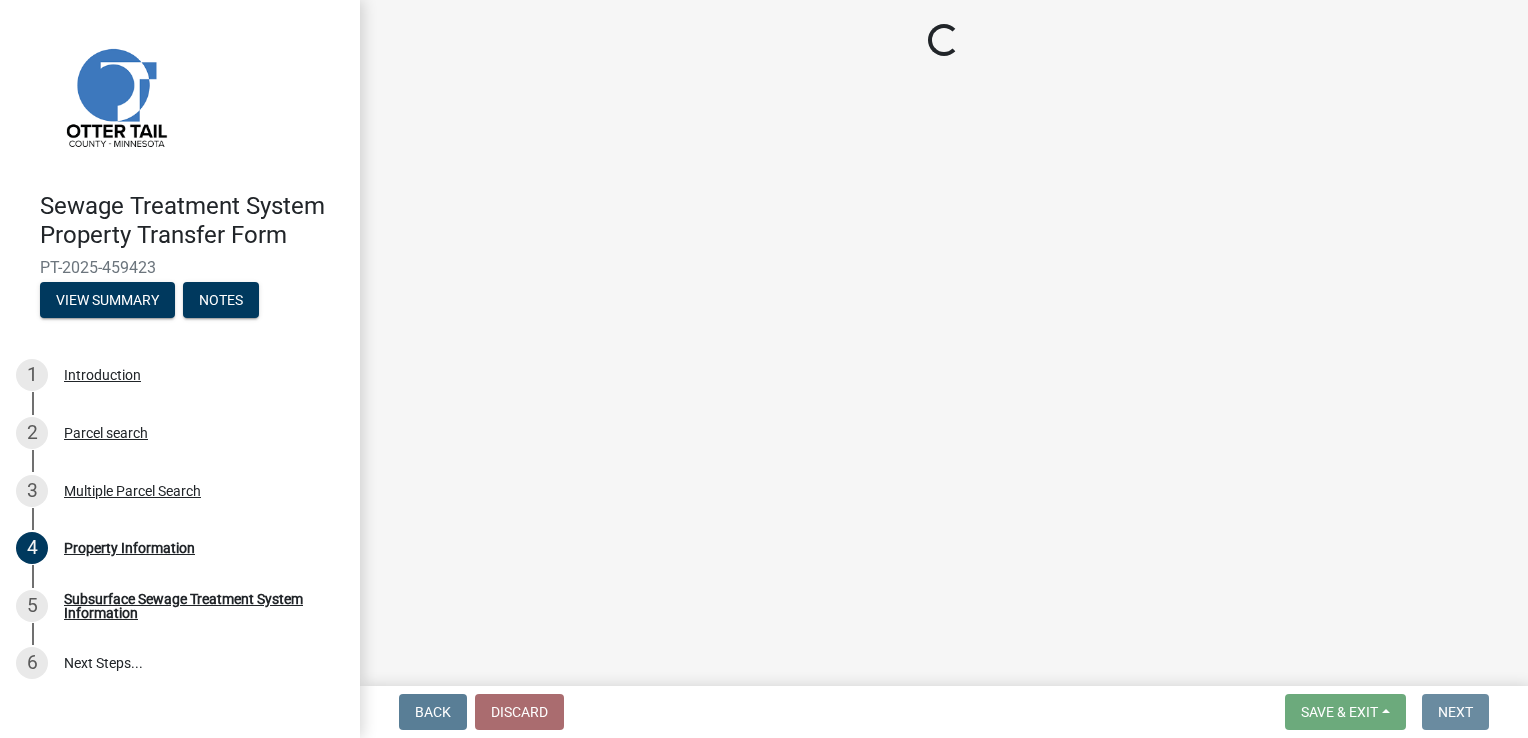 scroll, scrollTop: 0, scrollLeft: 0, axis: both 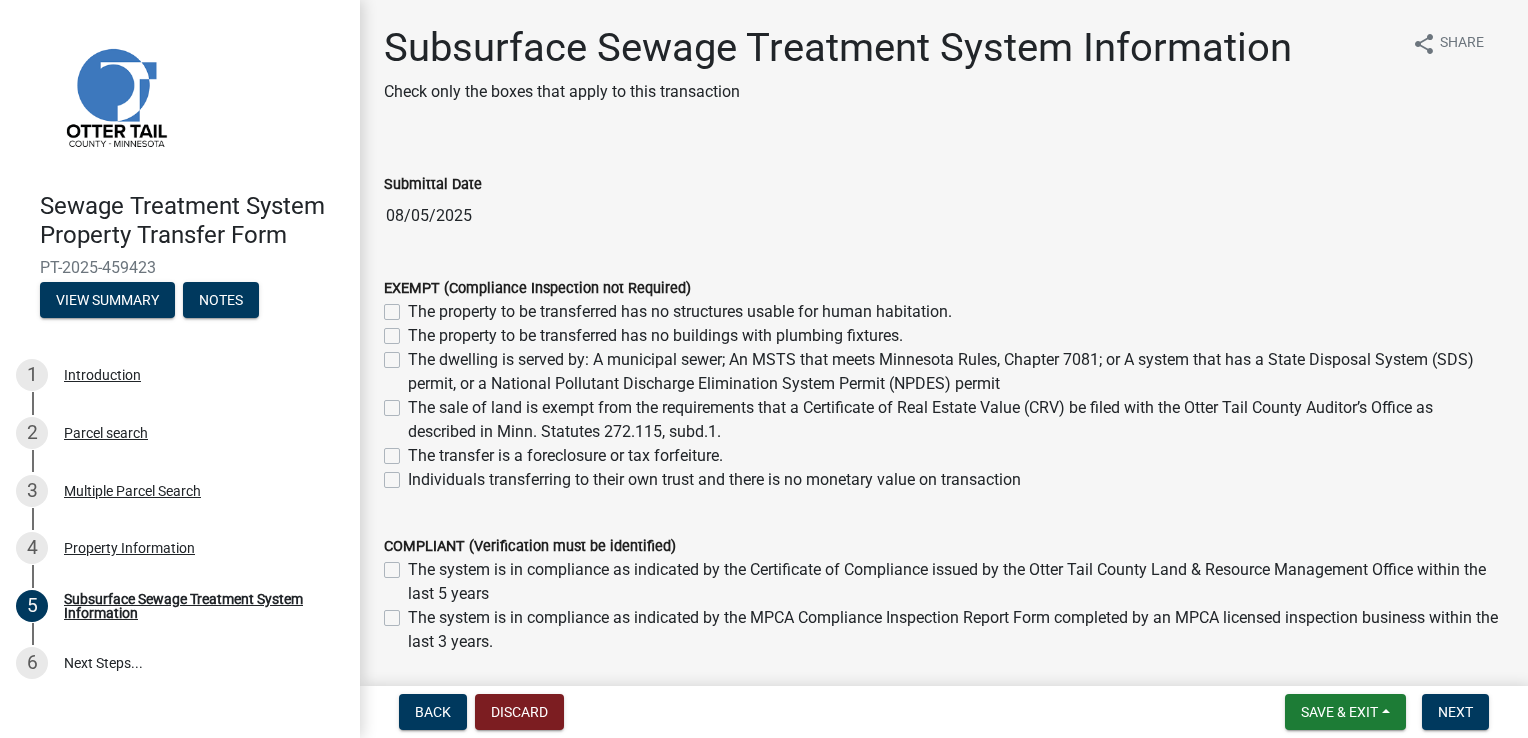 click on "The dwelling is served by: A municipal sewer; An MSTS that meets Minnesota Rules, Chapter 7081; or A system that has a State Disposal System (SDS) permit, or a National Pollutant Discharge Elimination System Permit (NPDES) permit" 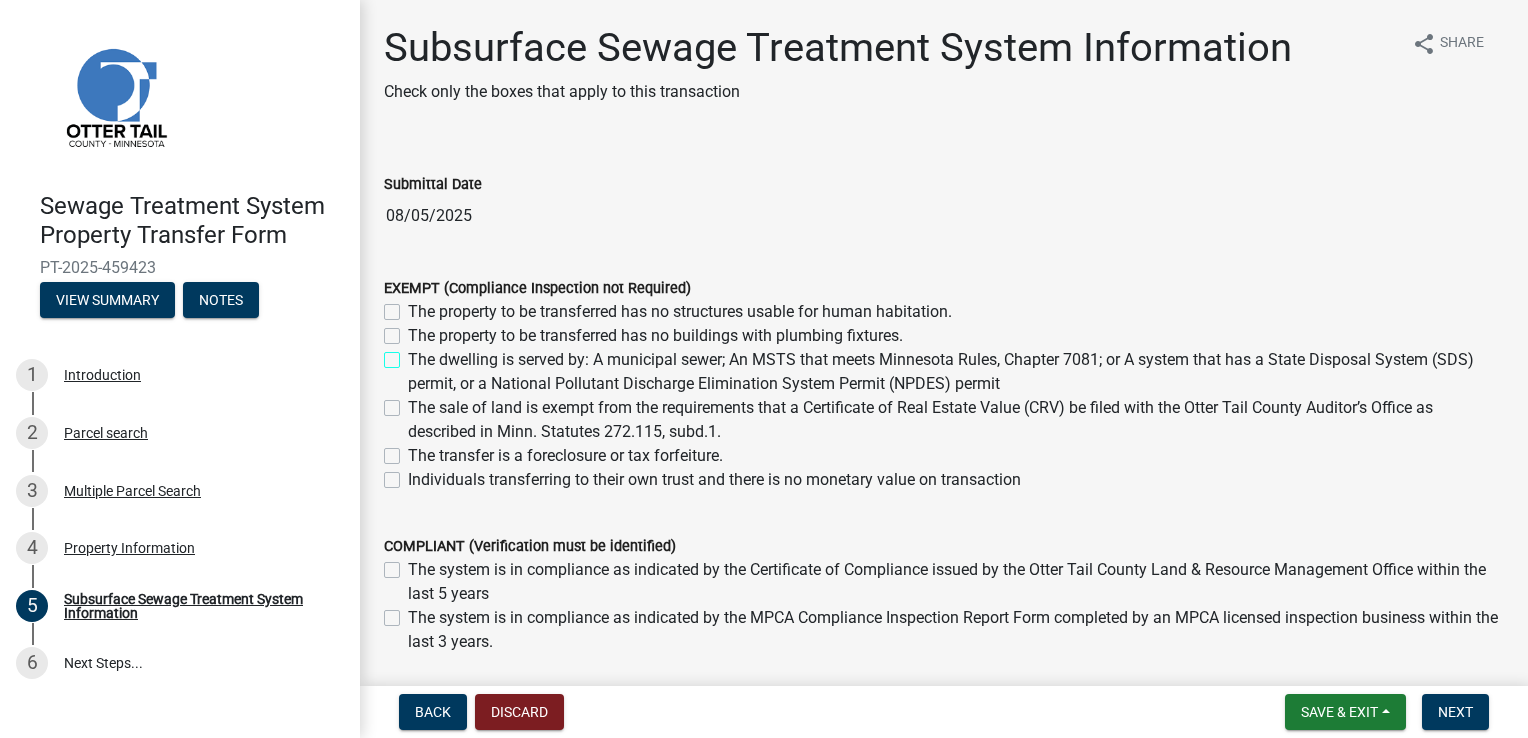 checkbox on "true" 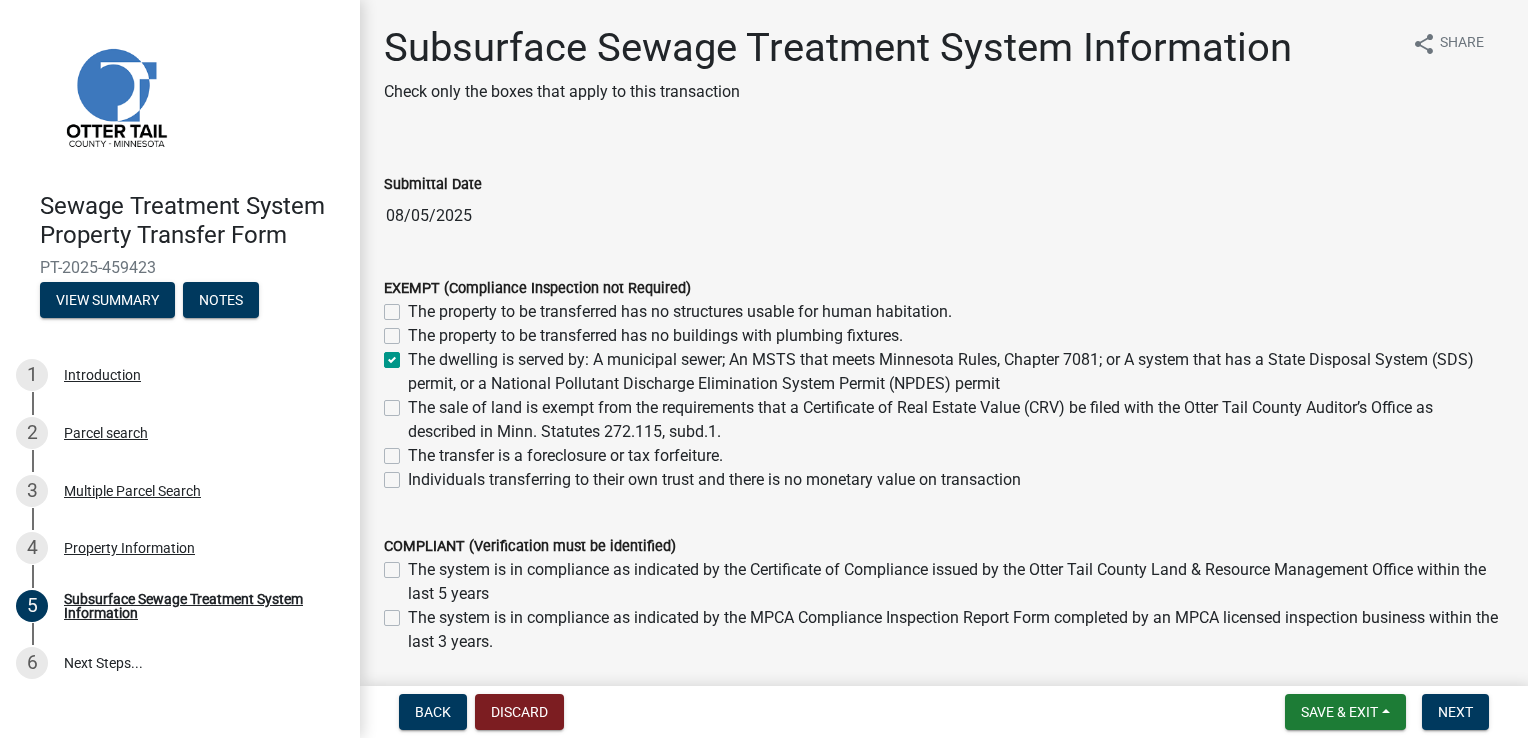 checkbox on "false" 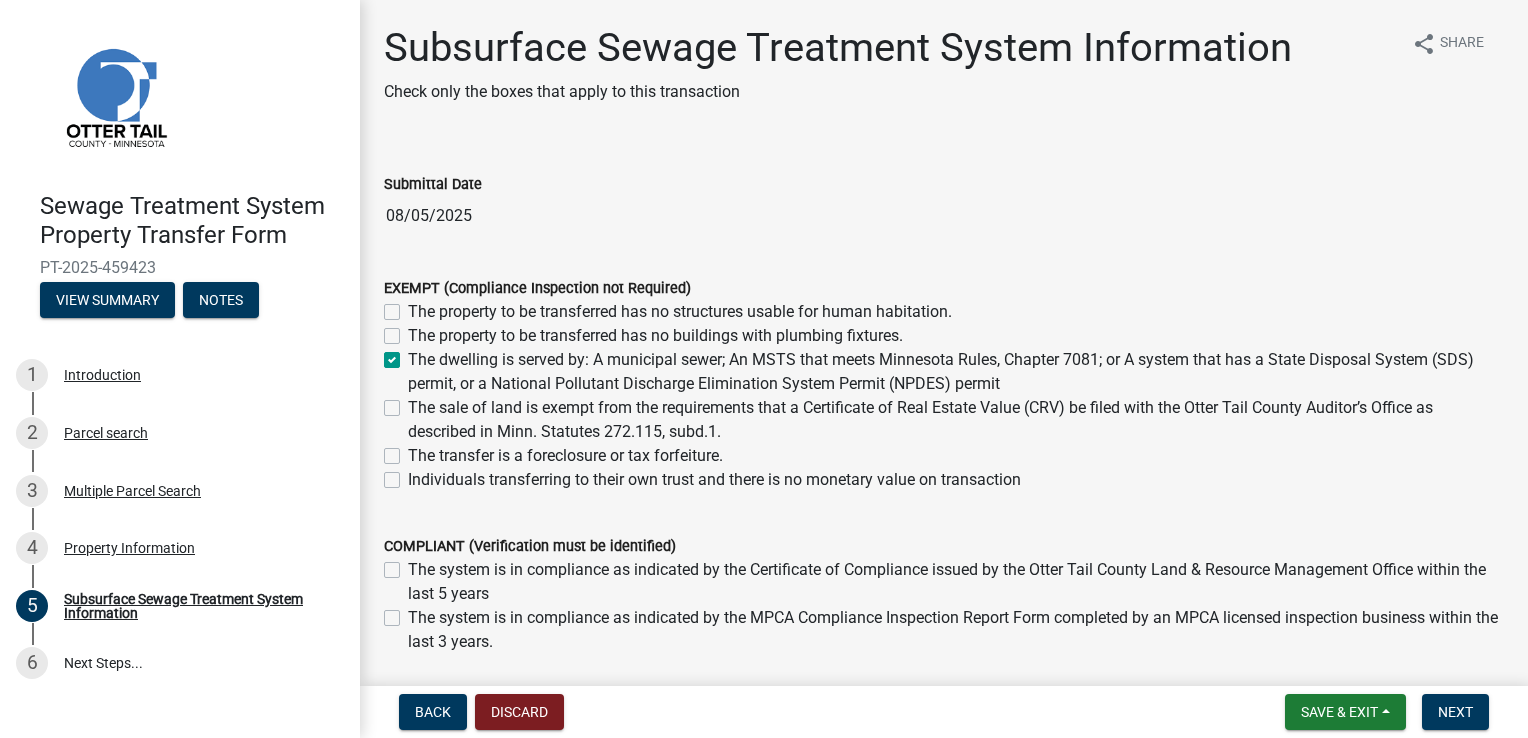 click on "The sale of land is exempt from the requirements that a Certificate of Real Estate Value (CRV) be filed with the Otter Tail County Auditor’s Office as described in Minn. Statutes 272.115, subd.1." 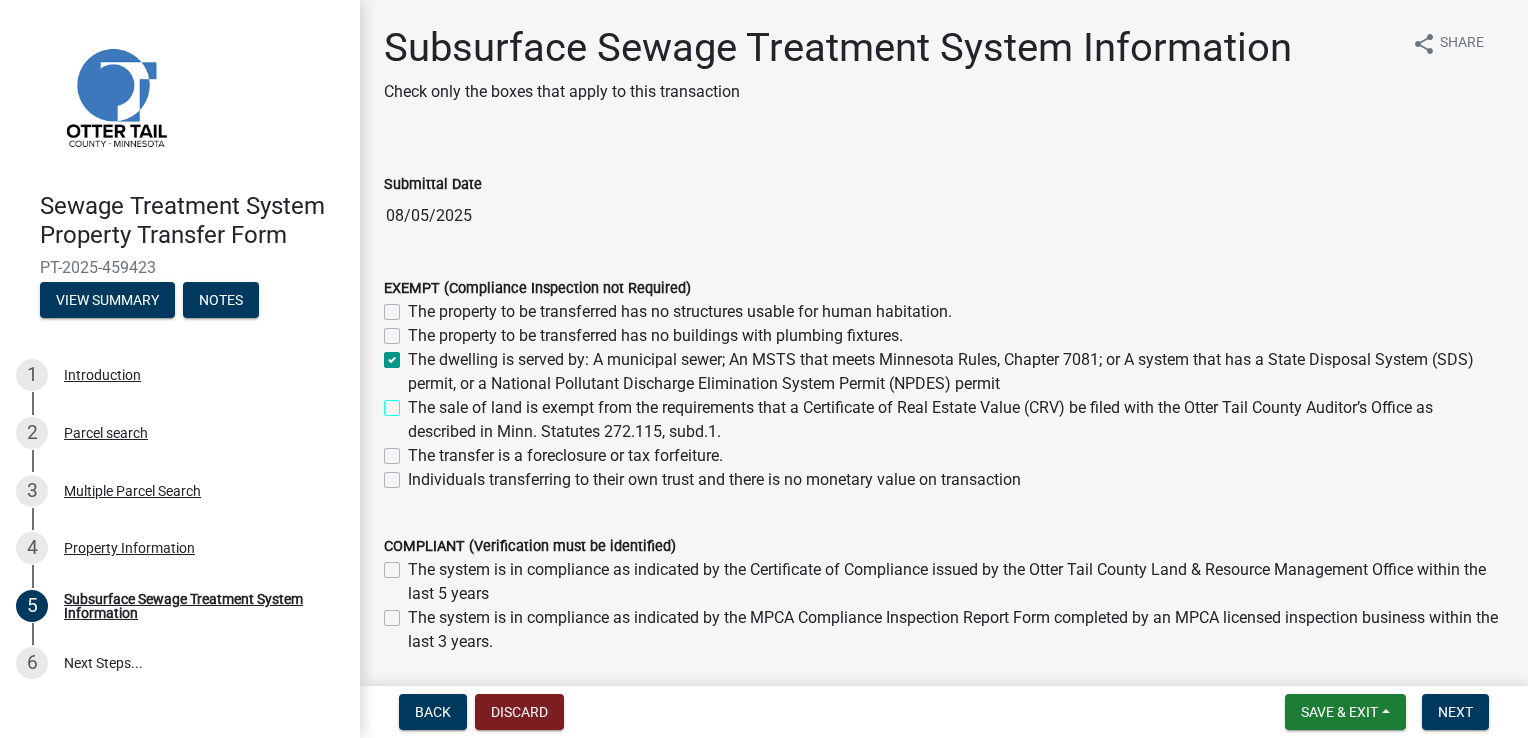 click on "The sale of land is exempt from the requirements that a Certificate of Real Estate Value (CRV) be filed with the Otter Tail County Auditor’s Office as described in Minn. Statutes 272.115, subd.1." at bounding box center [414, 402] 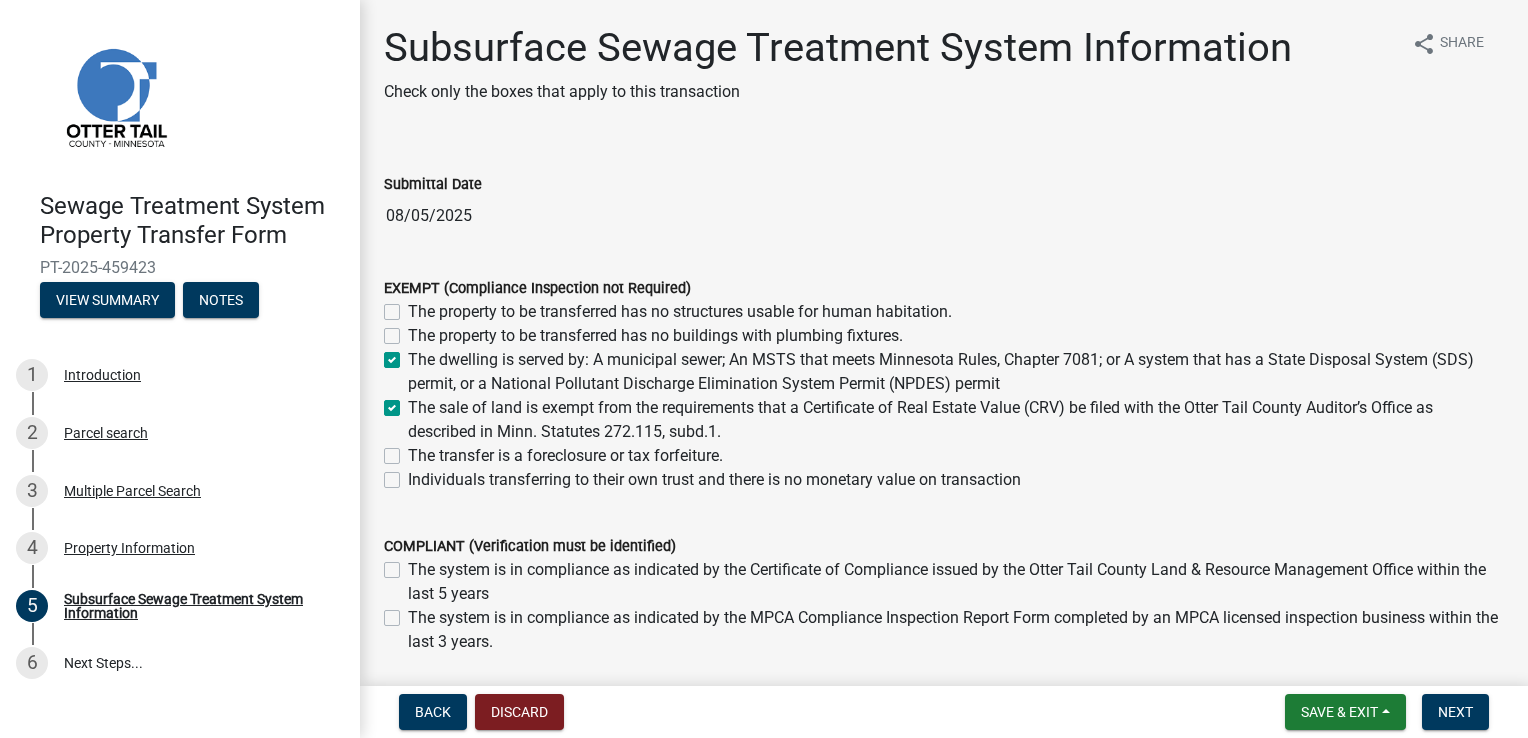 checkbox on "false" 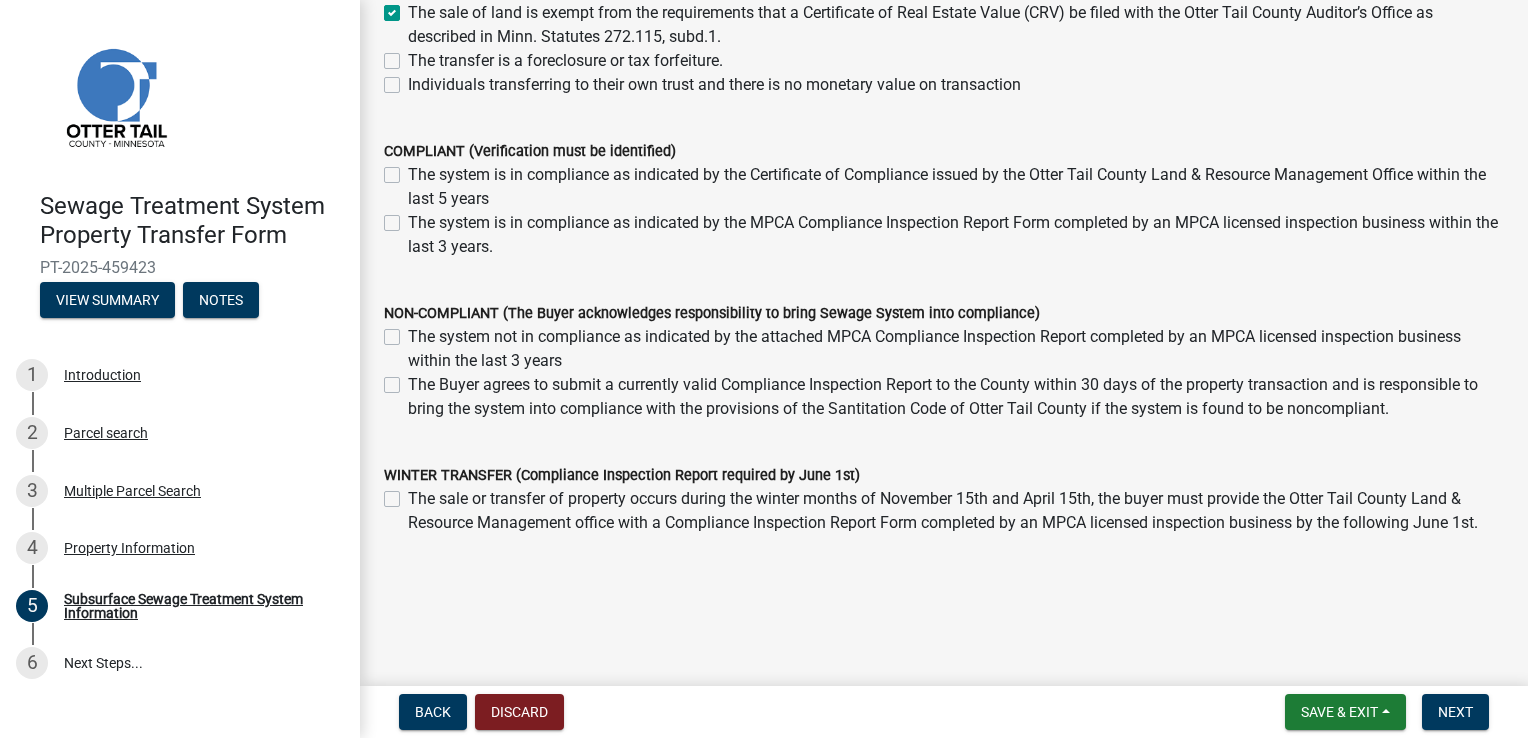 scroll, scrollTop: 411, scrollLeft: 0, axis: vertical 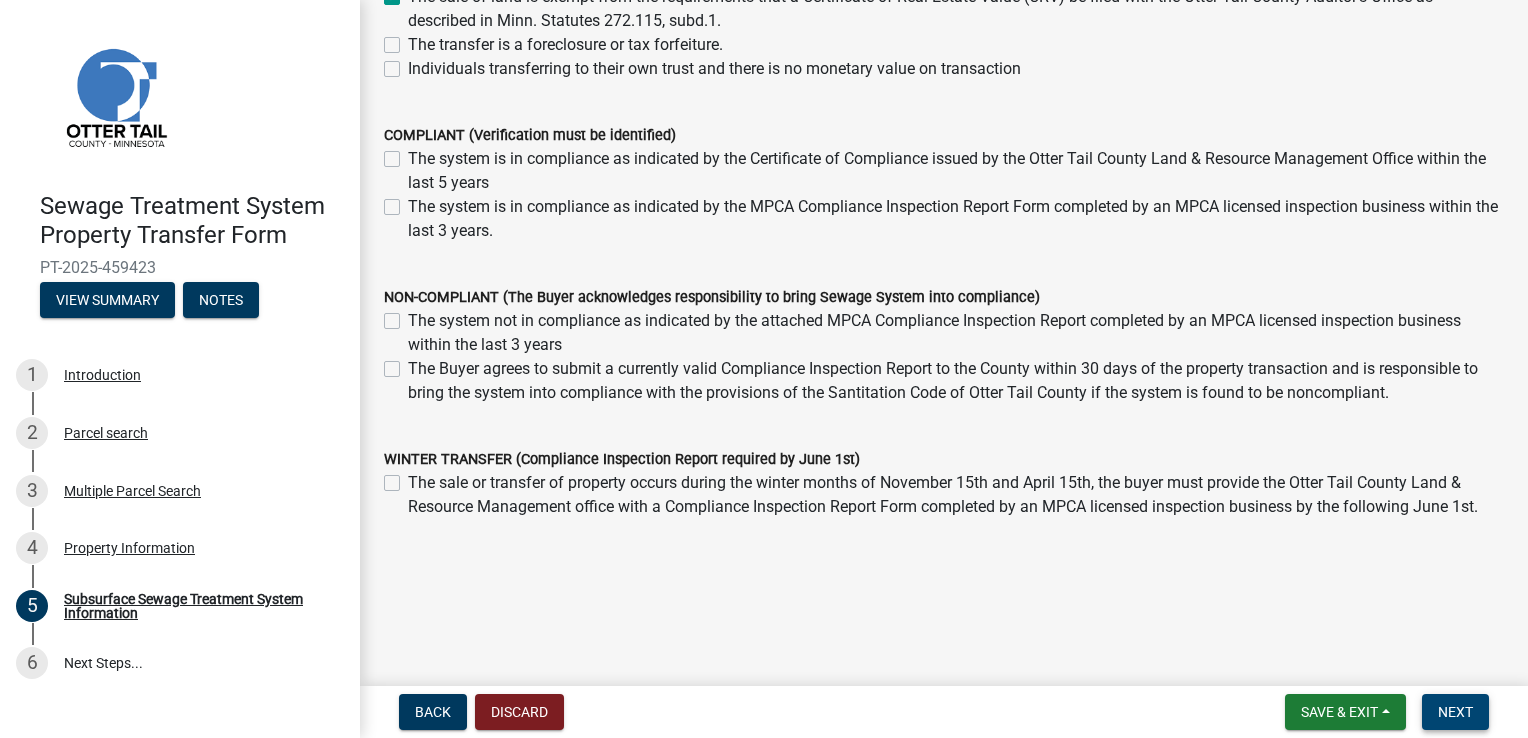 click on "Next" at bounding box center [1455, 712] 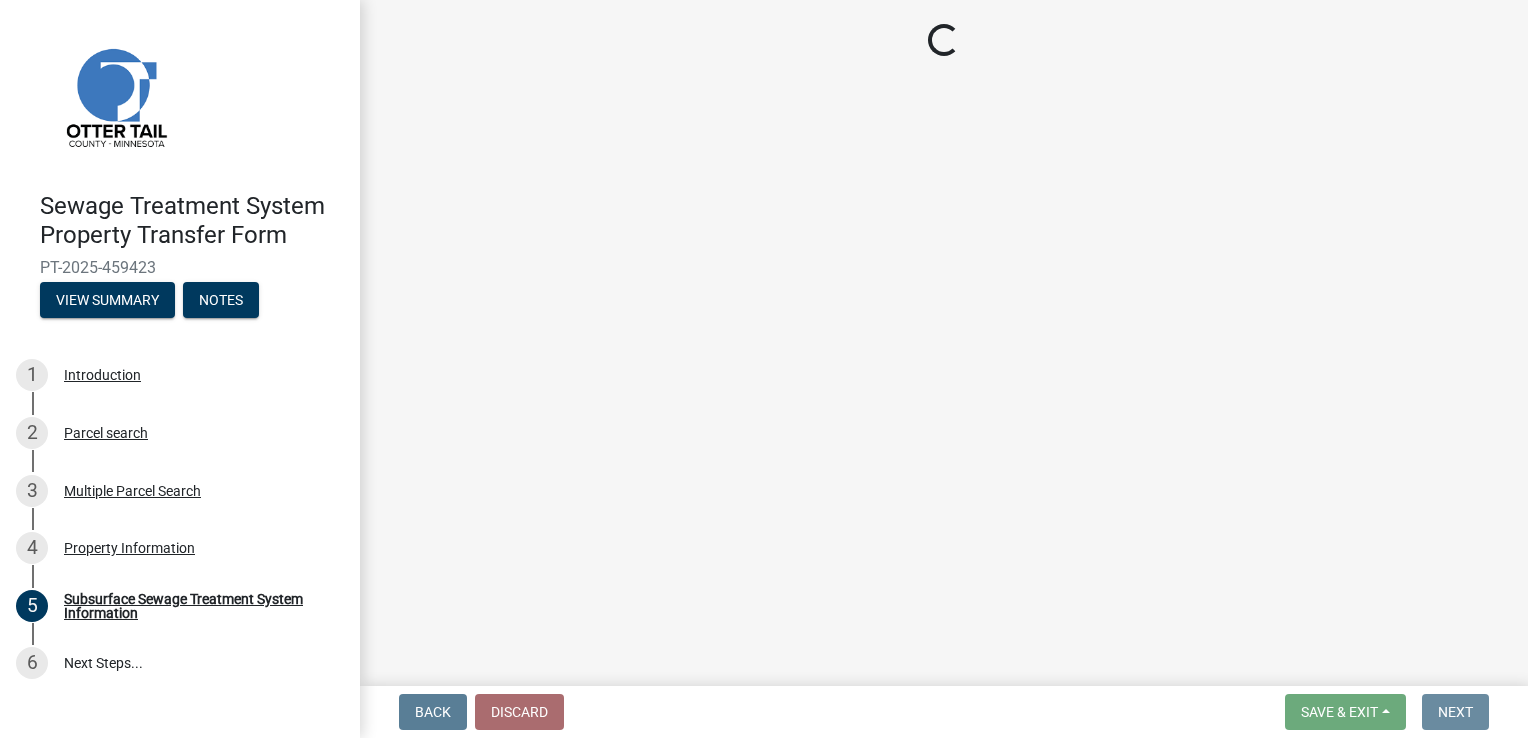 scroll, scrollTop: 0, scrollLeft: 0, axis: both 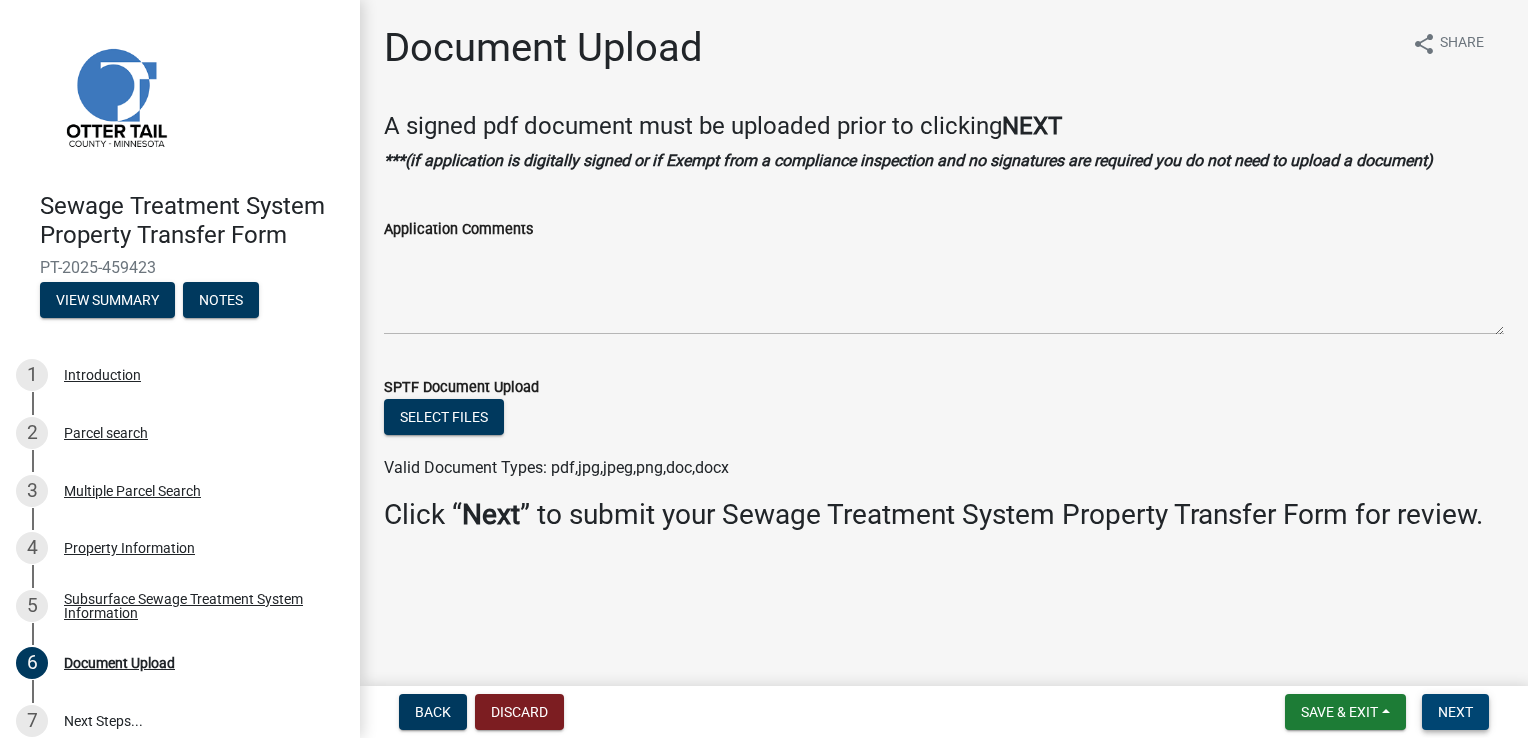 click on "Next" at bounding box center [1455, 712] 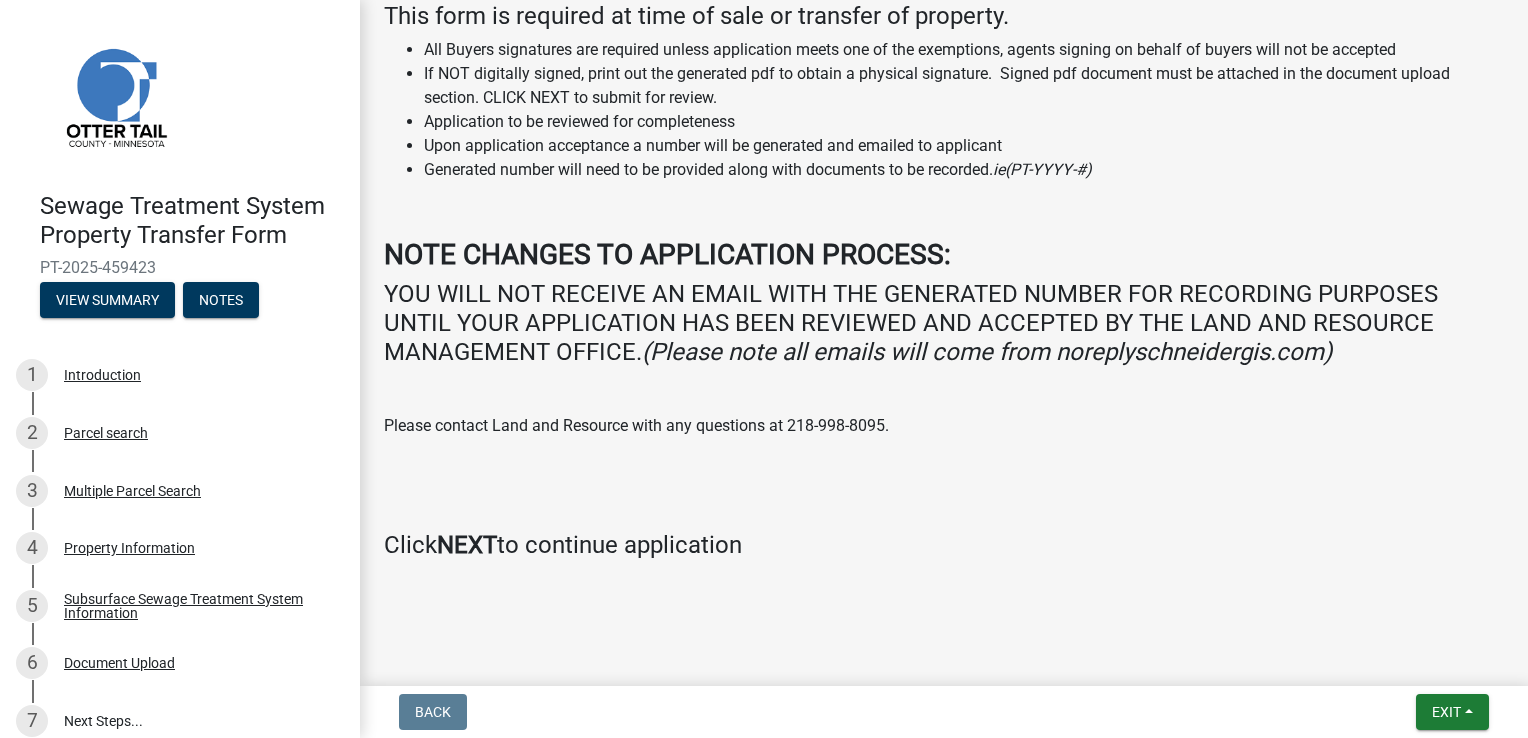 scroll, scrollTop: 0, scrollLeft: 0, axis: both 